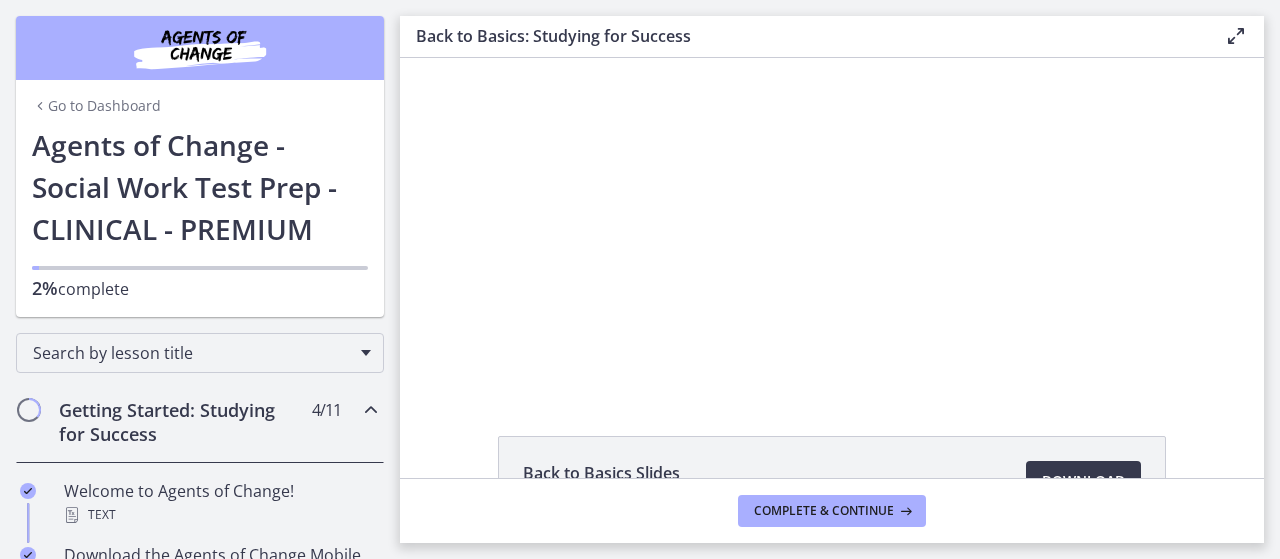 scroll, scrollTop: 0, scrollLeft: 0, axis: both 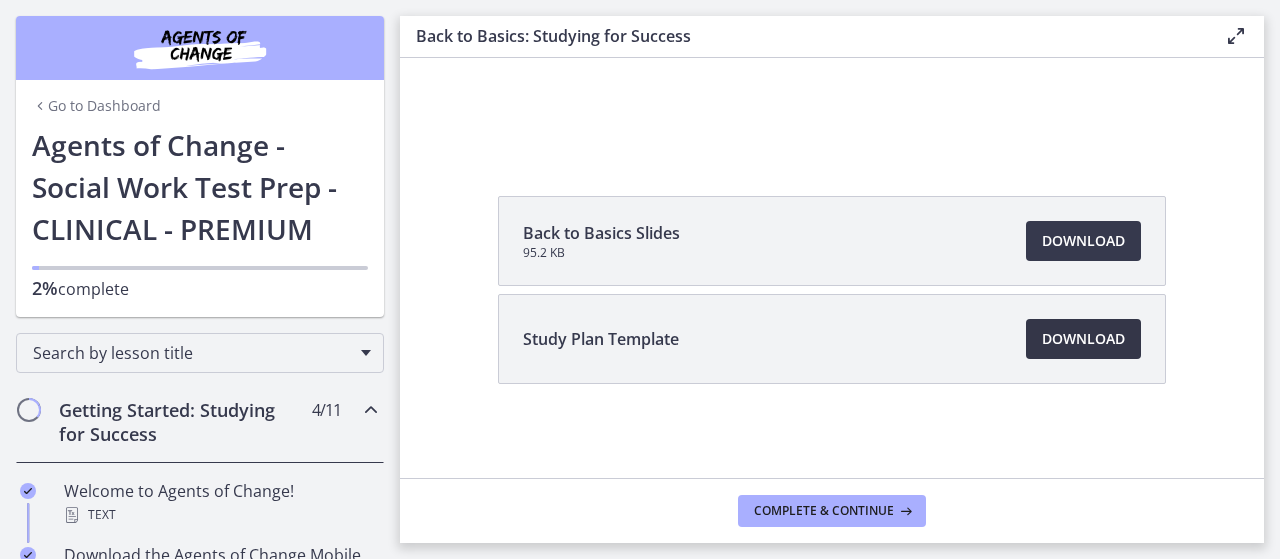 click on "Download
Opens in a new window" at bounding box center (1083, 339) 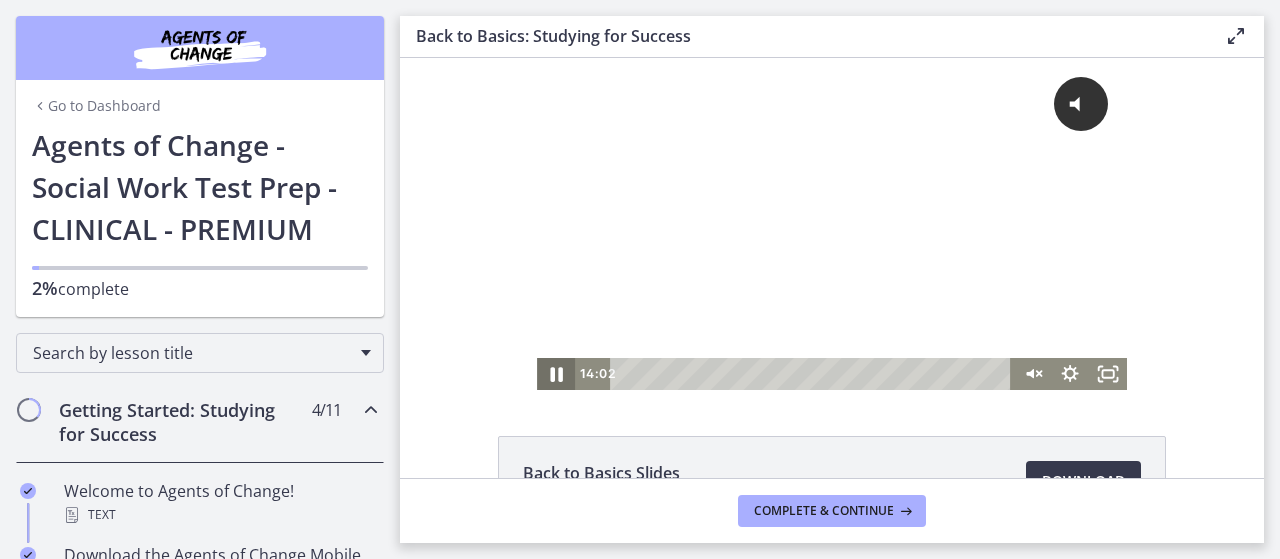 click 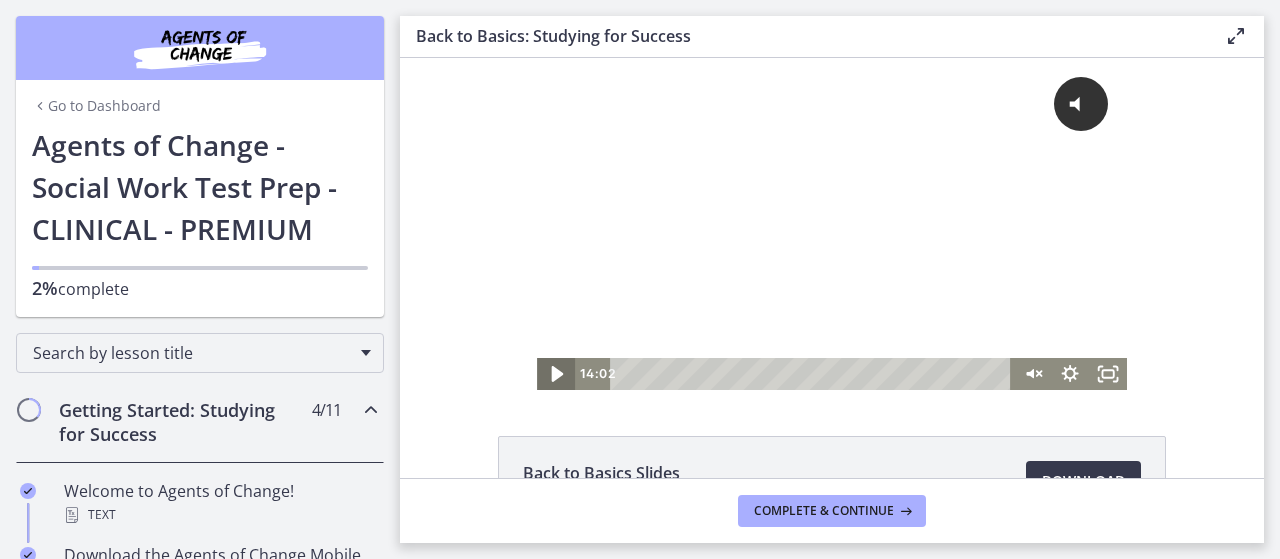 click 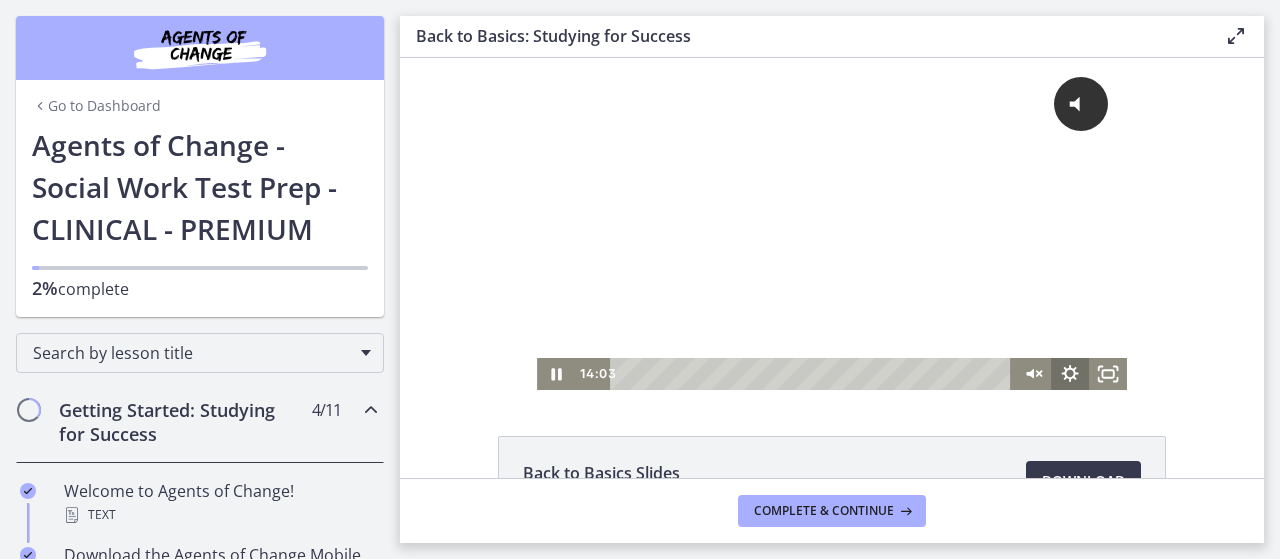 click 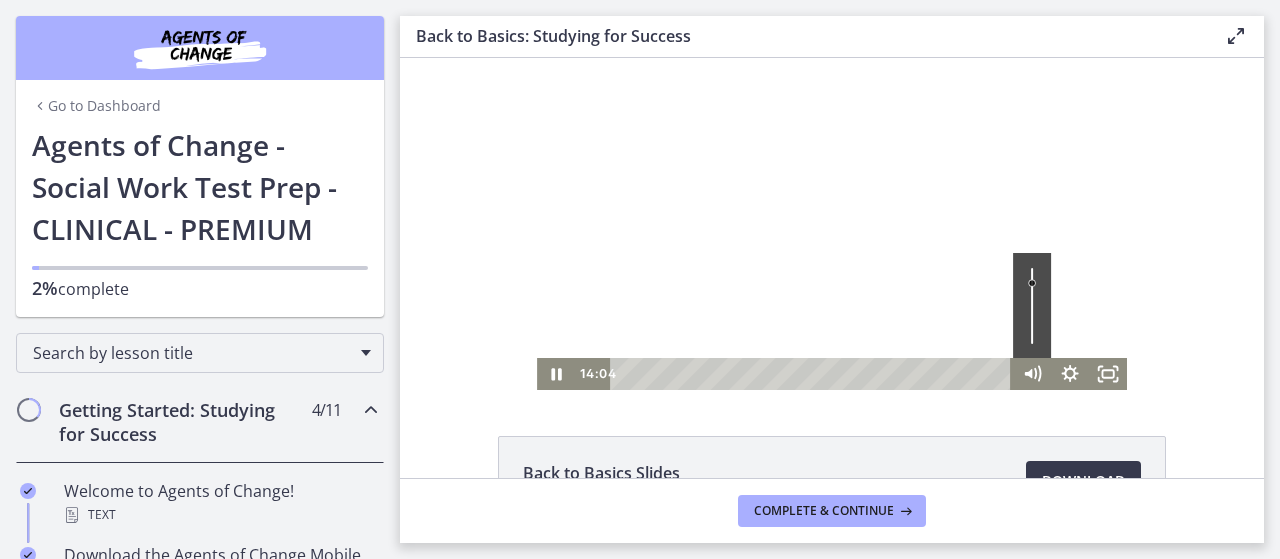 click at bounding box center [1032, 305] 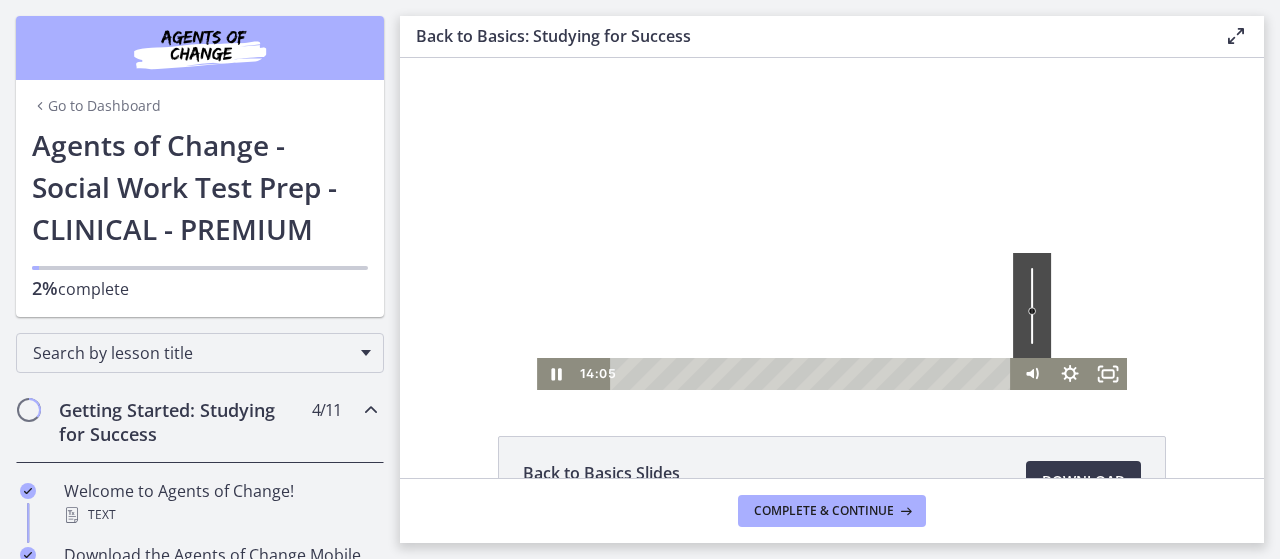 click at bounding box center (1032, 305) 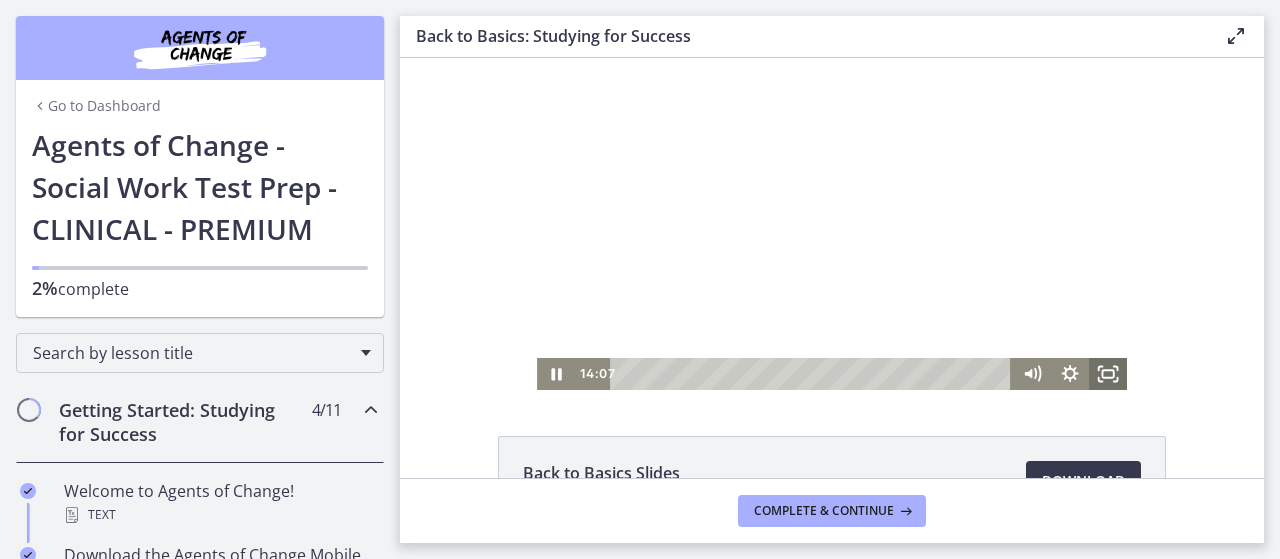 click 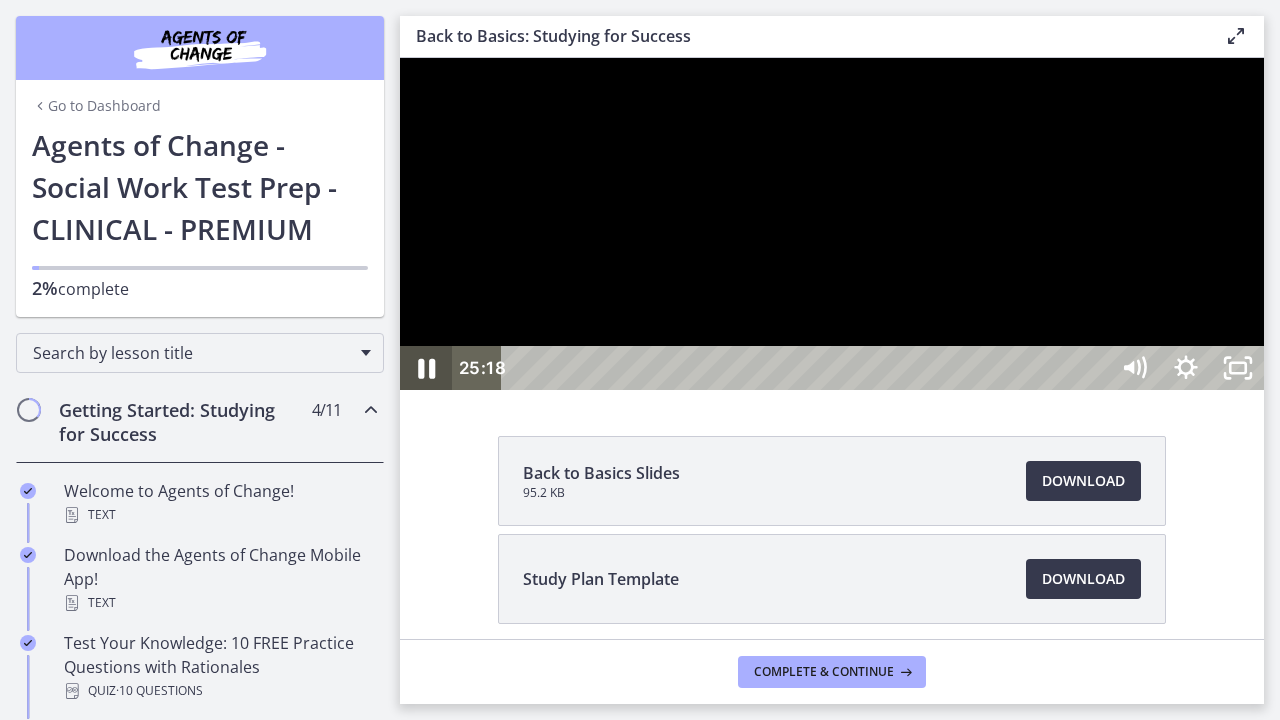 click 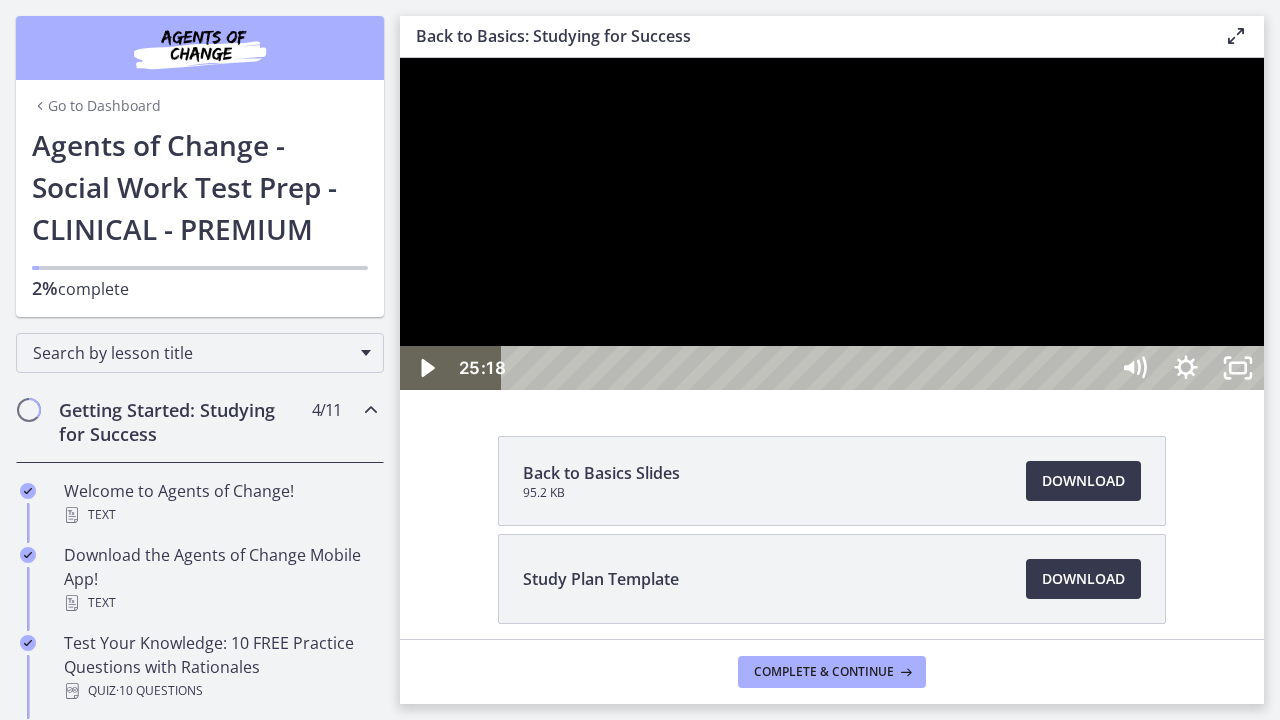 drag, startPoint x: 601, startPoint y: 70, endPoint x: 611, endPoint y: 71, distance: 10.049875 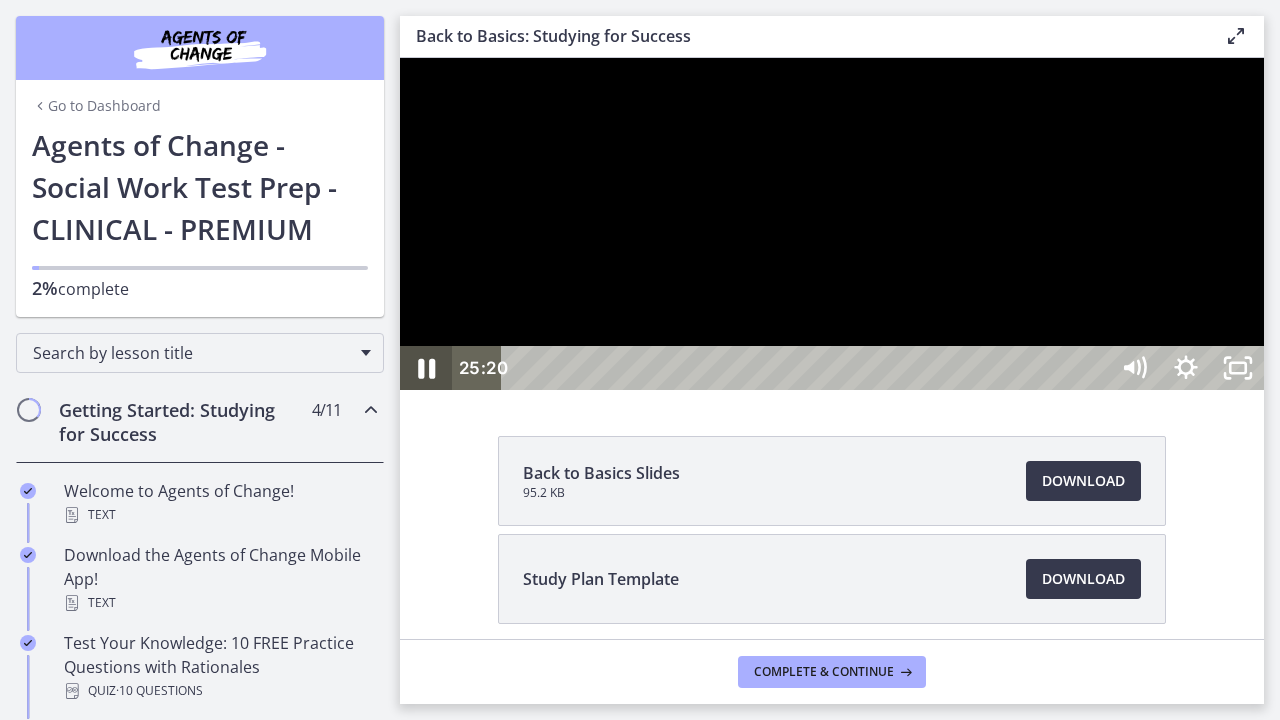 click 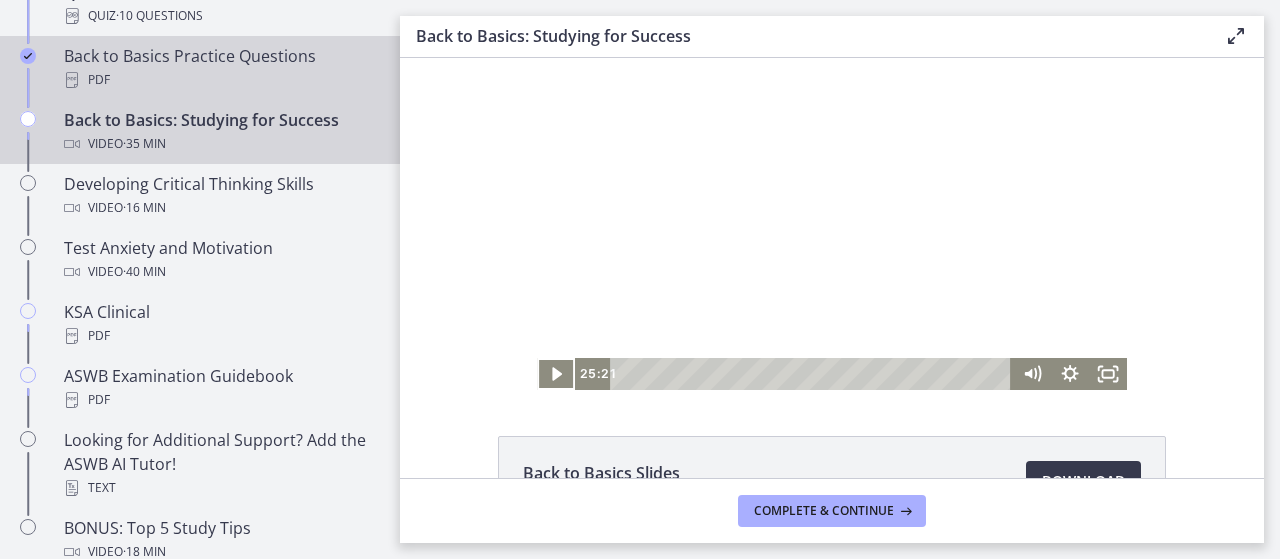 scroll, scrollTop: 700, scrollLeft: 0, axis: vertical 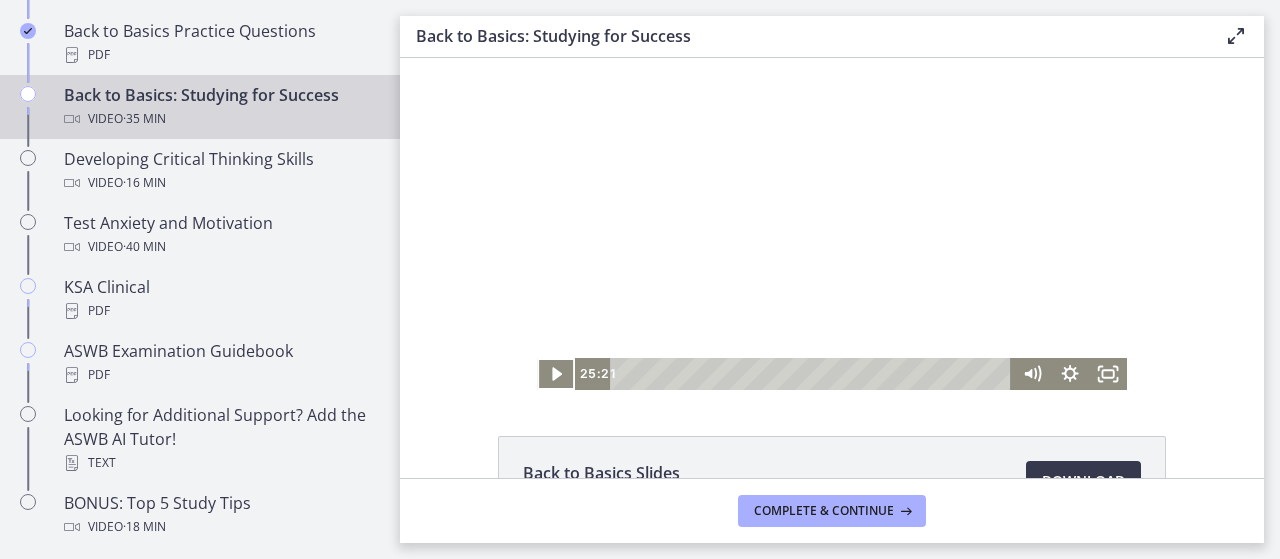 click on "Click for sound
@keyframes VOLUME_SMALL_WAVE_FLASH {
0% { opacity: 0; }
33% { opacity: 1; }
66% { opacity: 1; }
100% { opacity: 0; }
}
@keyframes VOLUME_LARGE_WAVE_FLASH {
0% { opacity: 0; }
33% { opacity: 1; }
66% { opacity: 1; }
100% { opacity: 0; }
}
.volume__small-wave {
animation: VOLUME_SMALL_WAVE_FLASH 2s infinite;
opacity: 0;
}
.volume__large-wave {
animation: VOLUME_LARGE_WAVE_FLASH 2s infinite .3s;
opacity: 0;
}
[TIME] [TIME]" at bounding box center (832, 224) 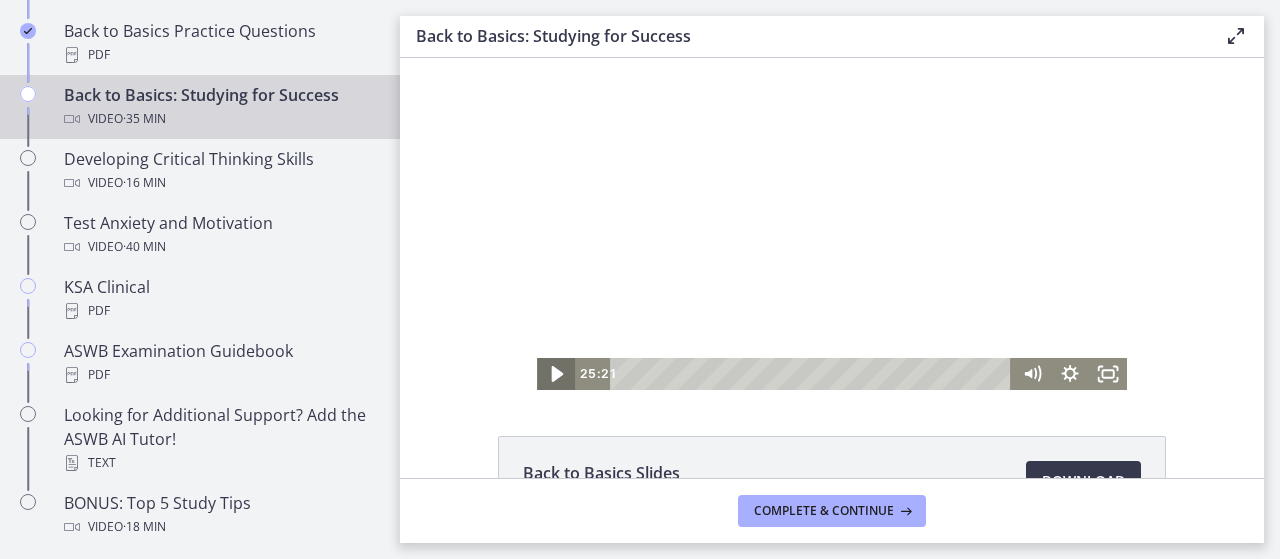 drag, startPoint x: 550, startPoint y: 369, endPoint x: 593, endPoint y: 382, distance: 44.922153 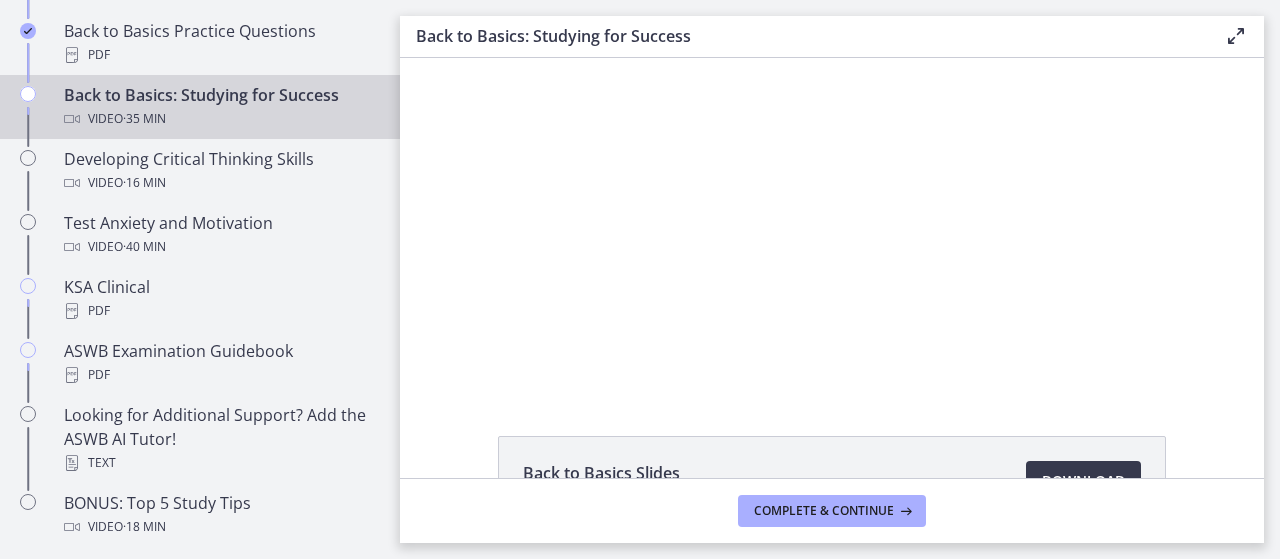 click at bounding box center [1236, 36] 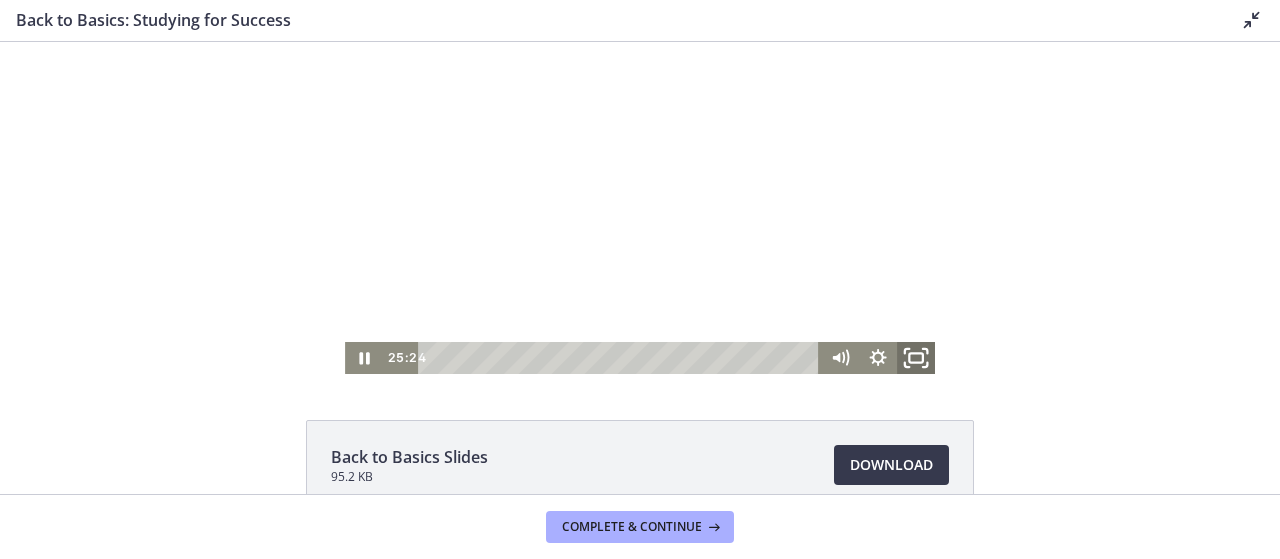 click 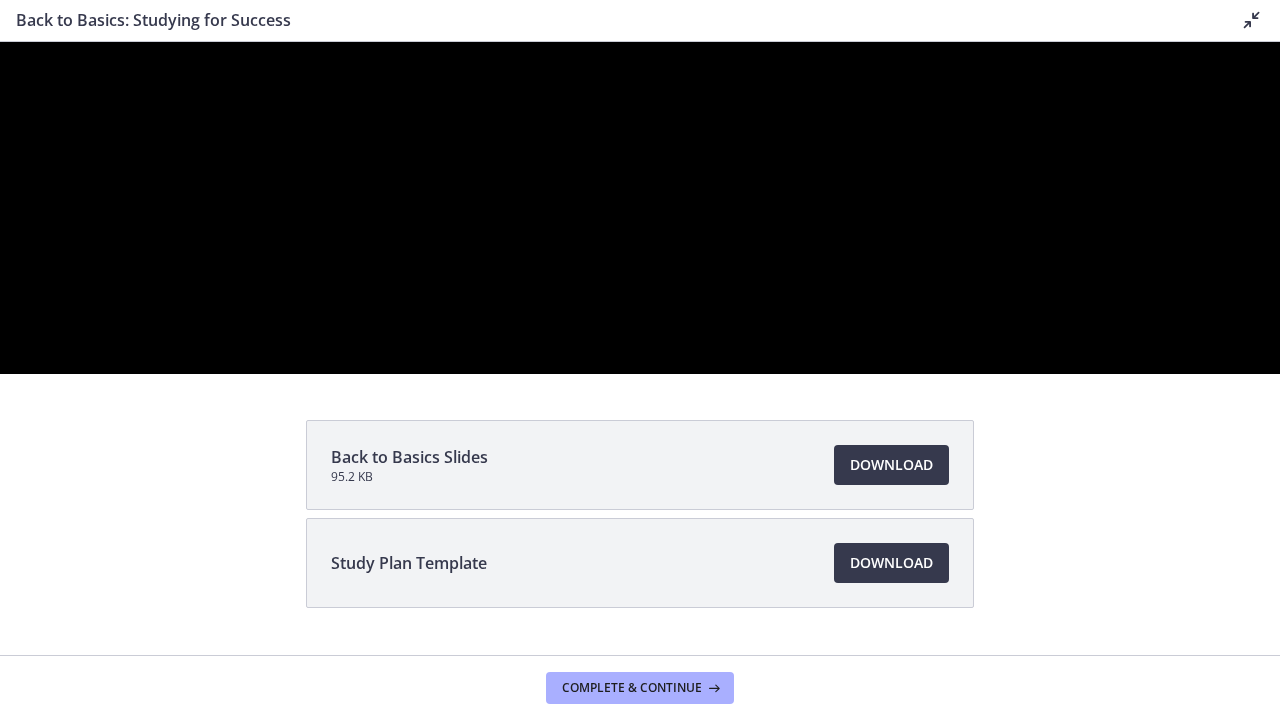 click at bounding box center (640, 208) 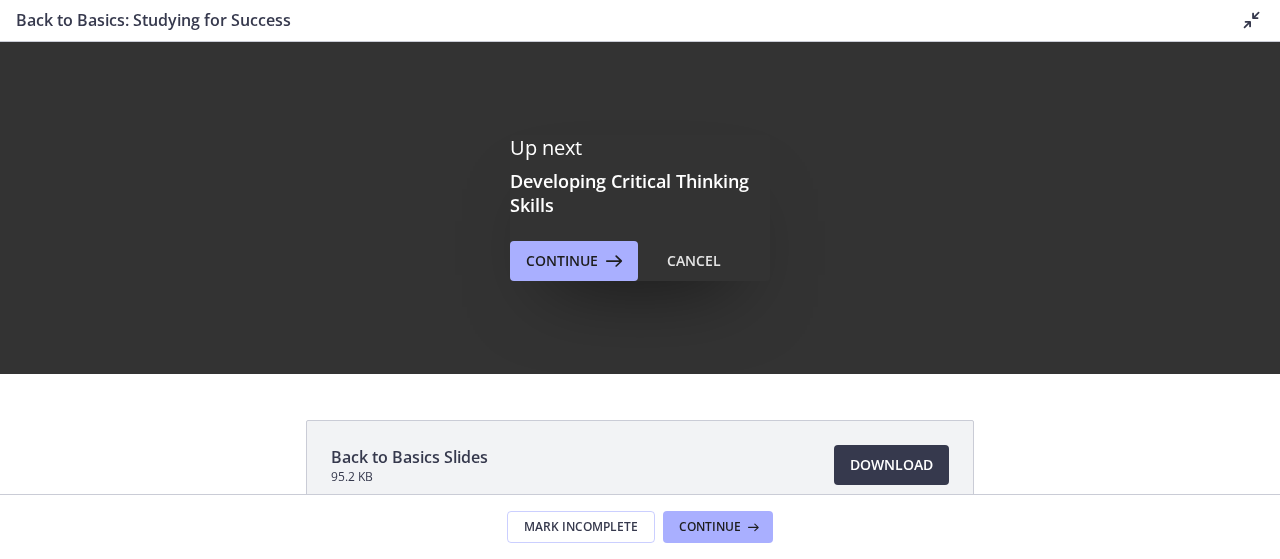 scroll, scrollTop: 0, scrollLeft: 0, axis: both 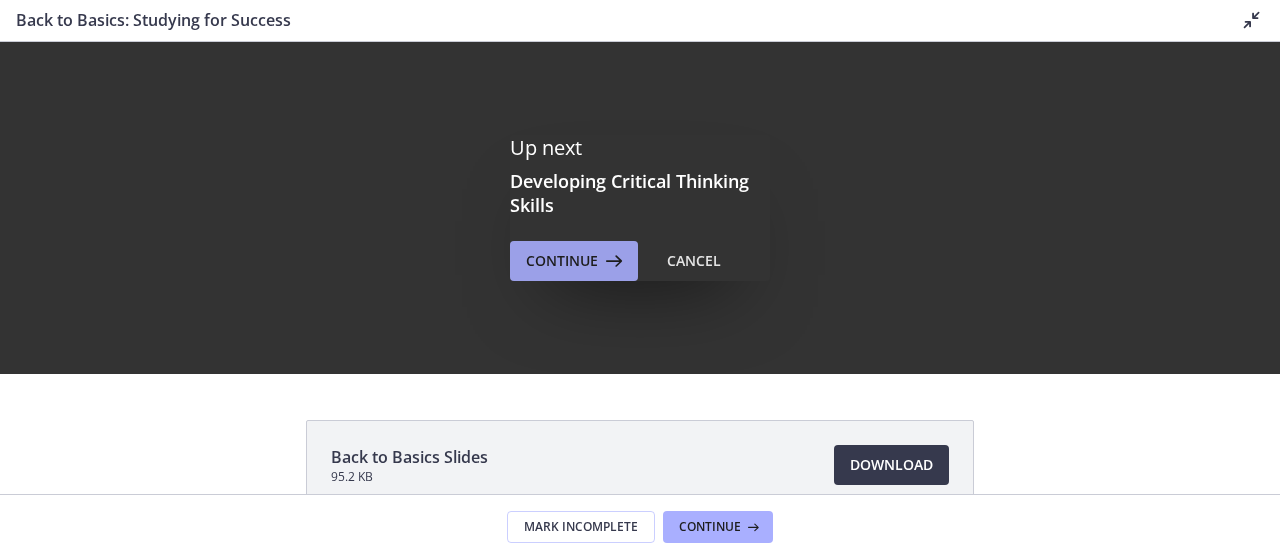 click on "Continue" at bounding box center (562, 261) 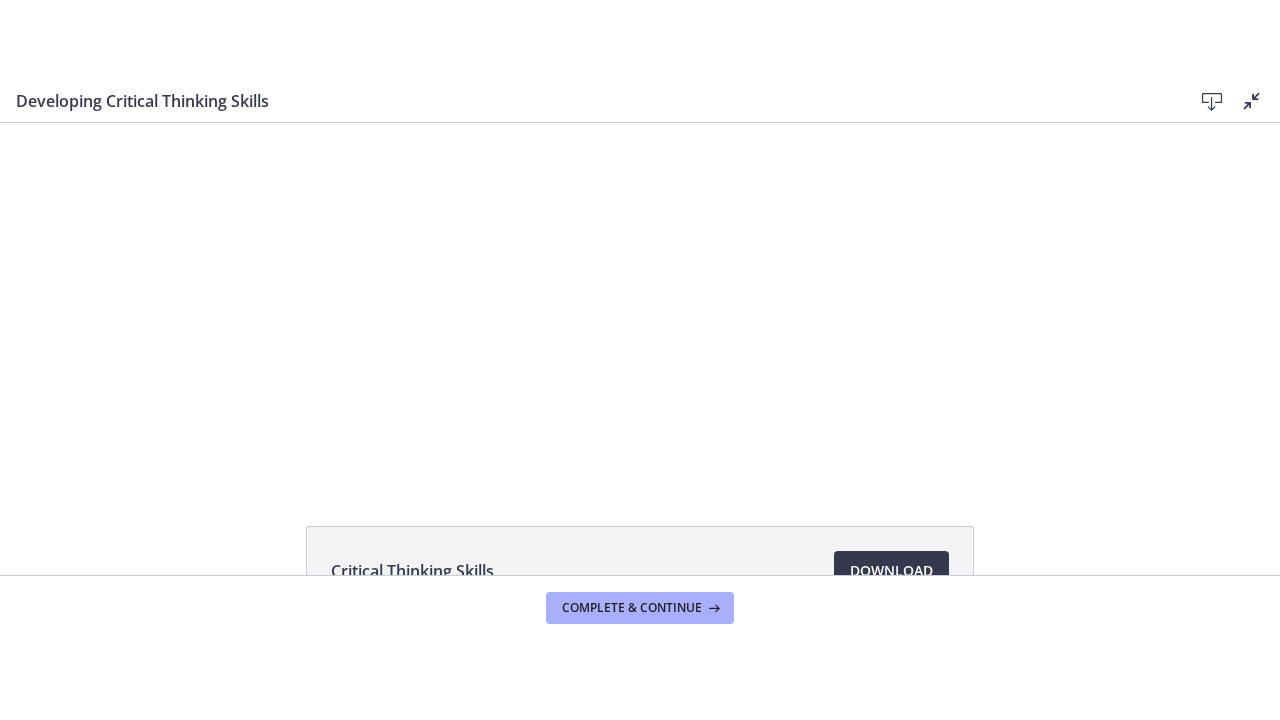 scroll, scrollTop: 0, scrollLeft: 0, axis: both 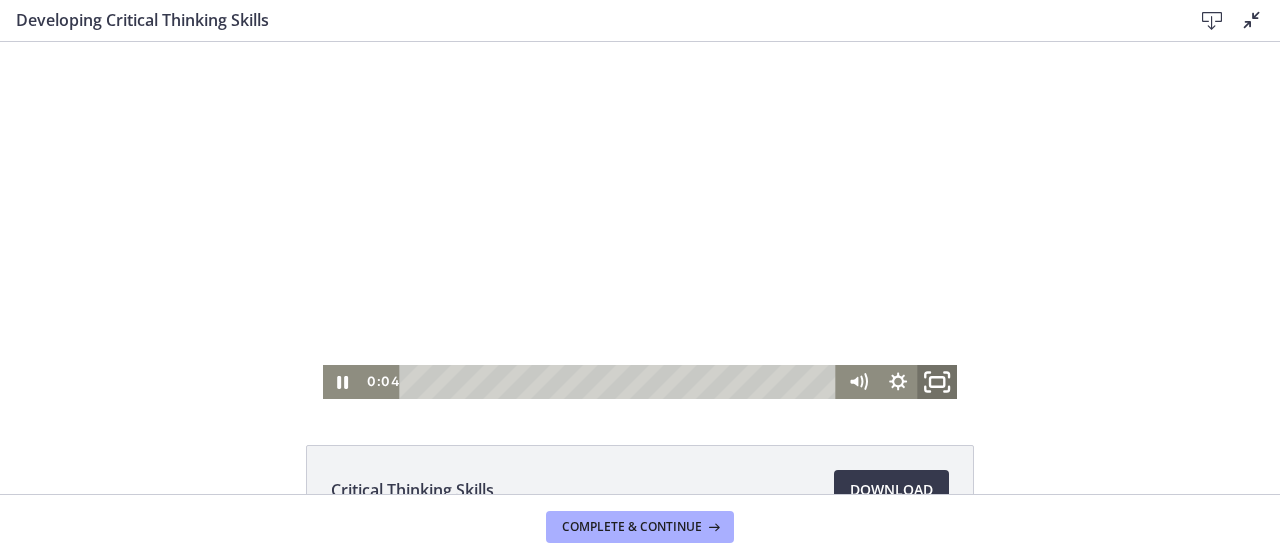 click 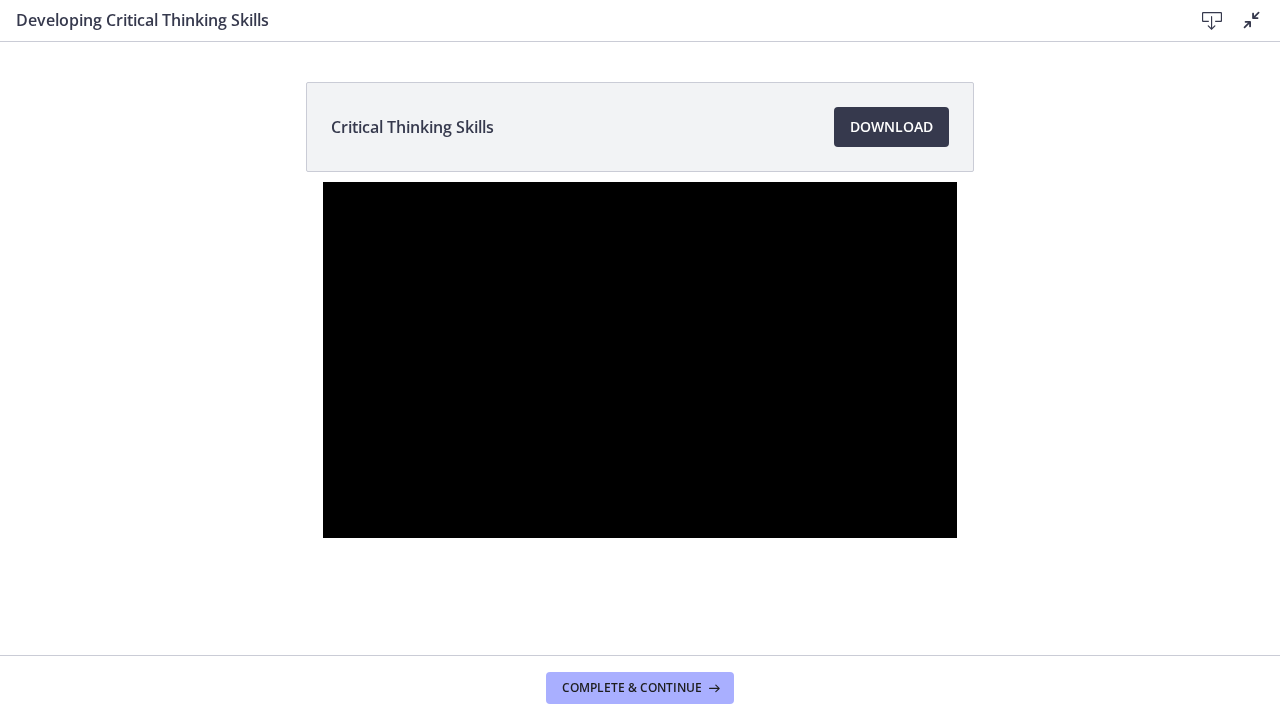 click at bounding box center [640, 360] 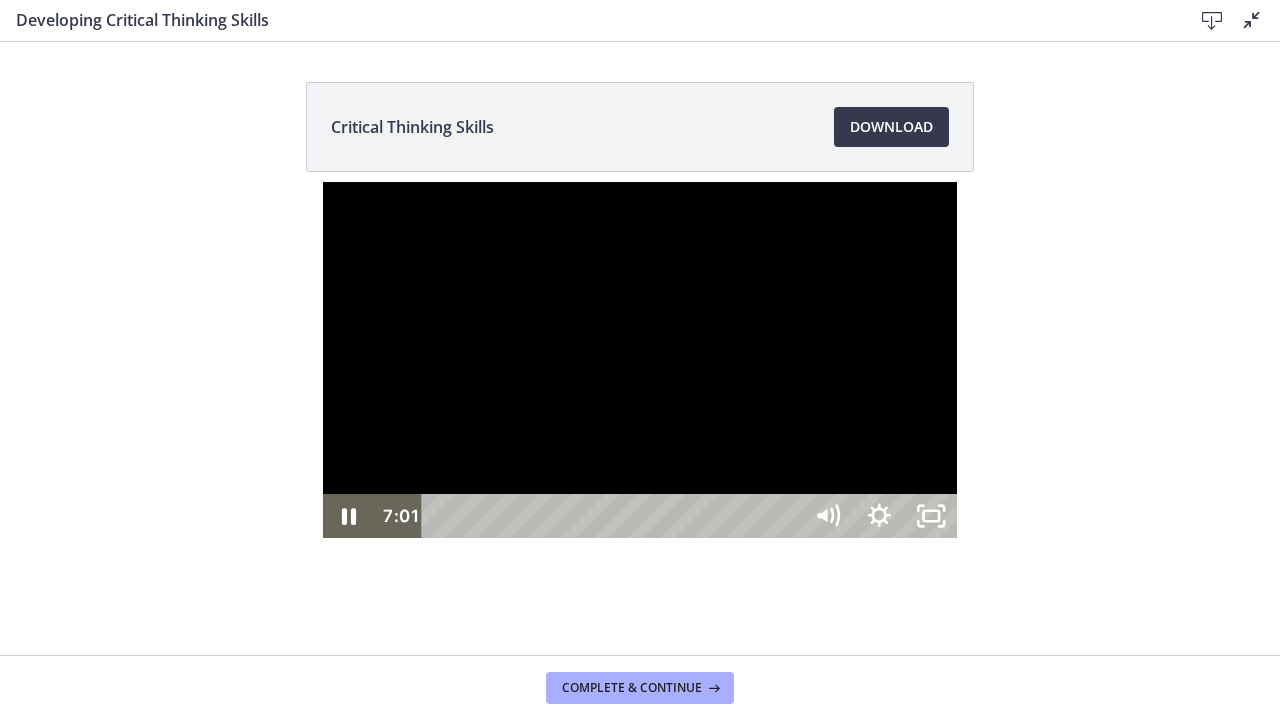 click at bounding box center [640, 360] 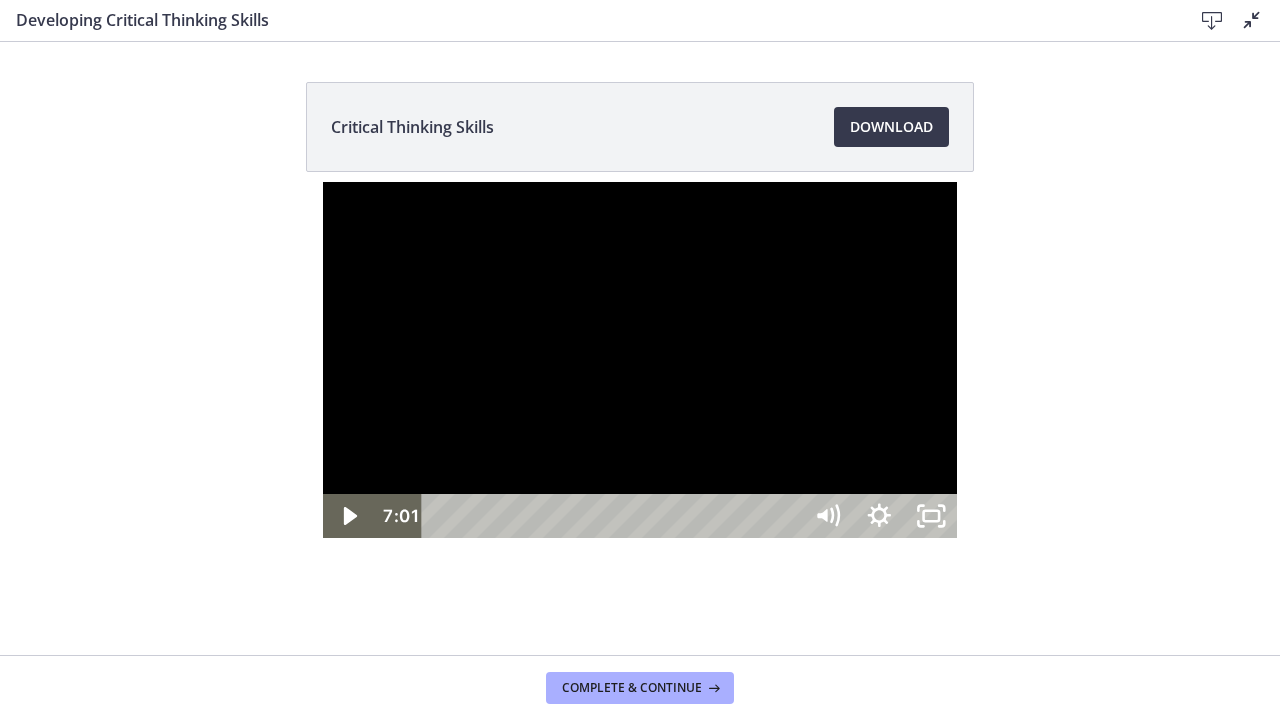 drag, startPoint x: 970, startPoint y: 585, endPoint x: 980, endPoint y: 572, distance: 16.40122 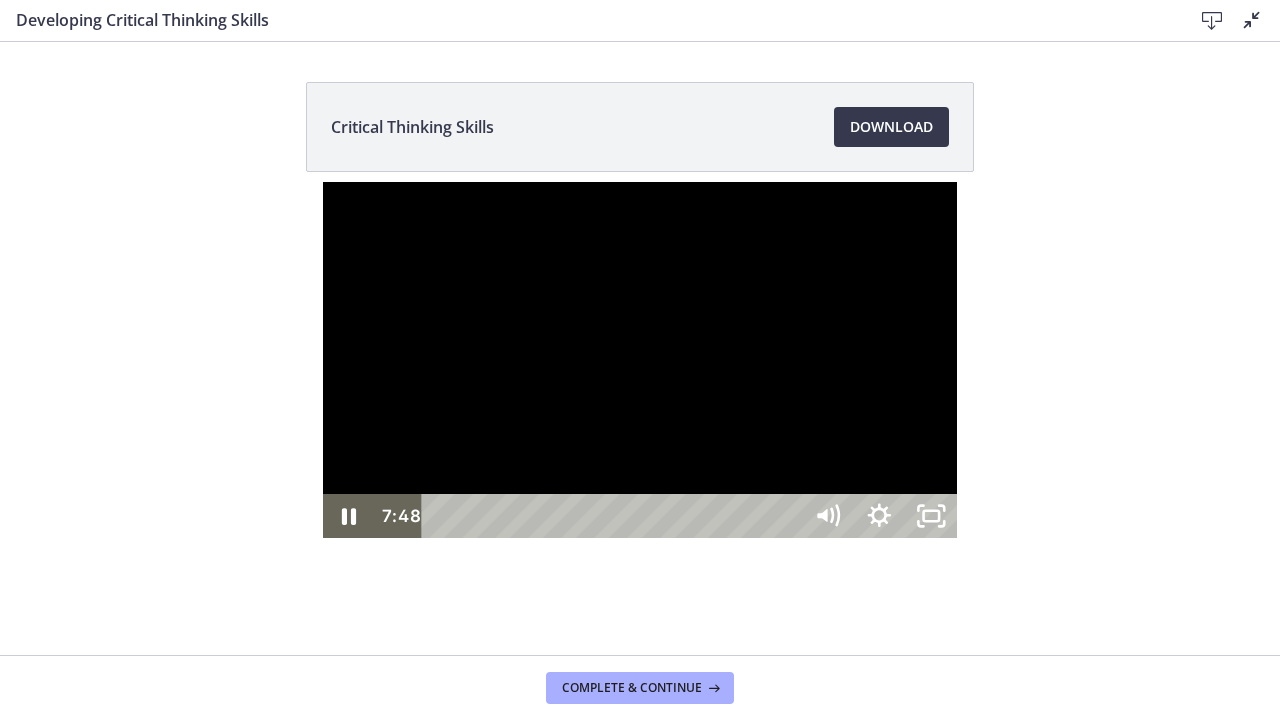 click at bounding box center [640, 360] 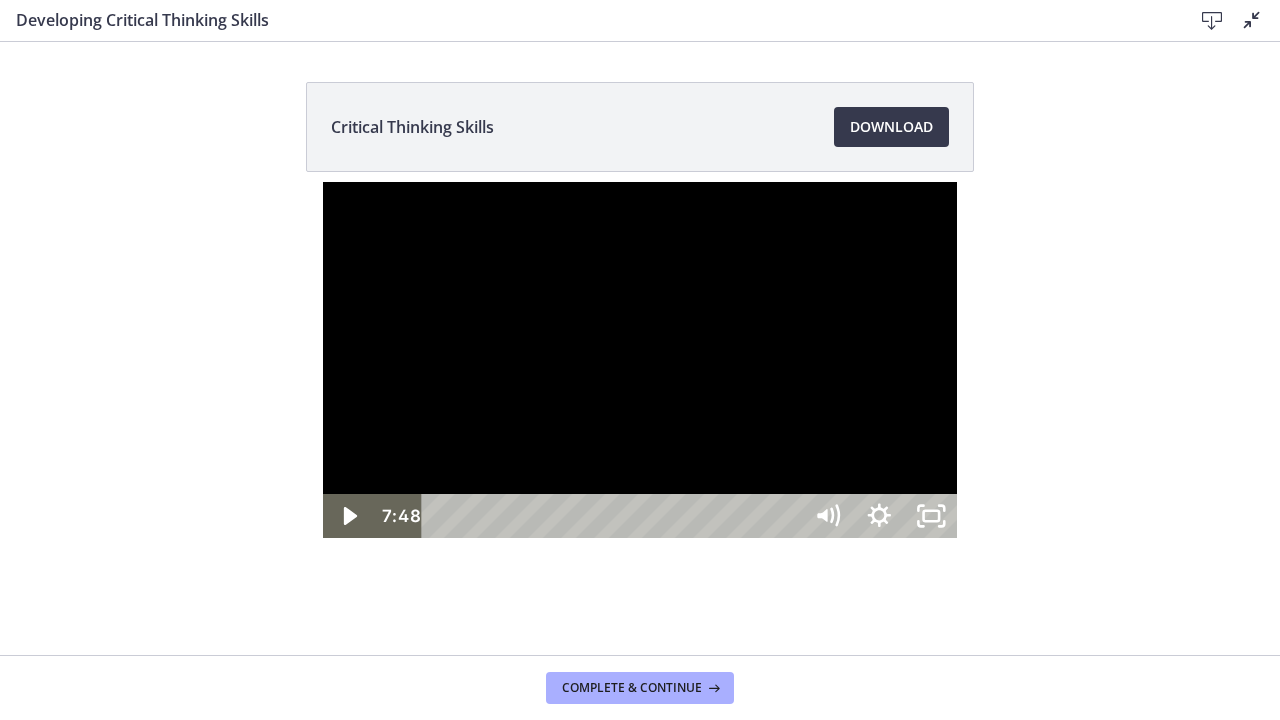 drag, startPoint x: 525, startPoint y: 464, endPoint x: 573, endPoint y: 491, distance: 55.072678 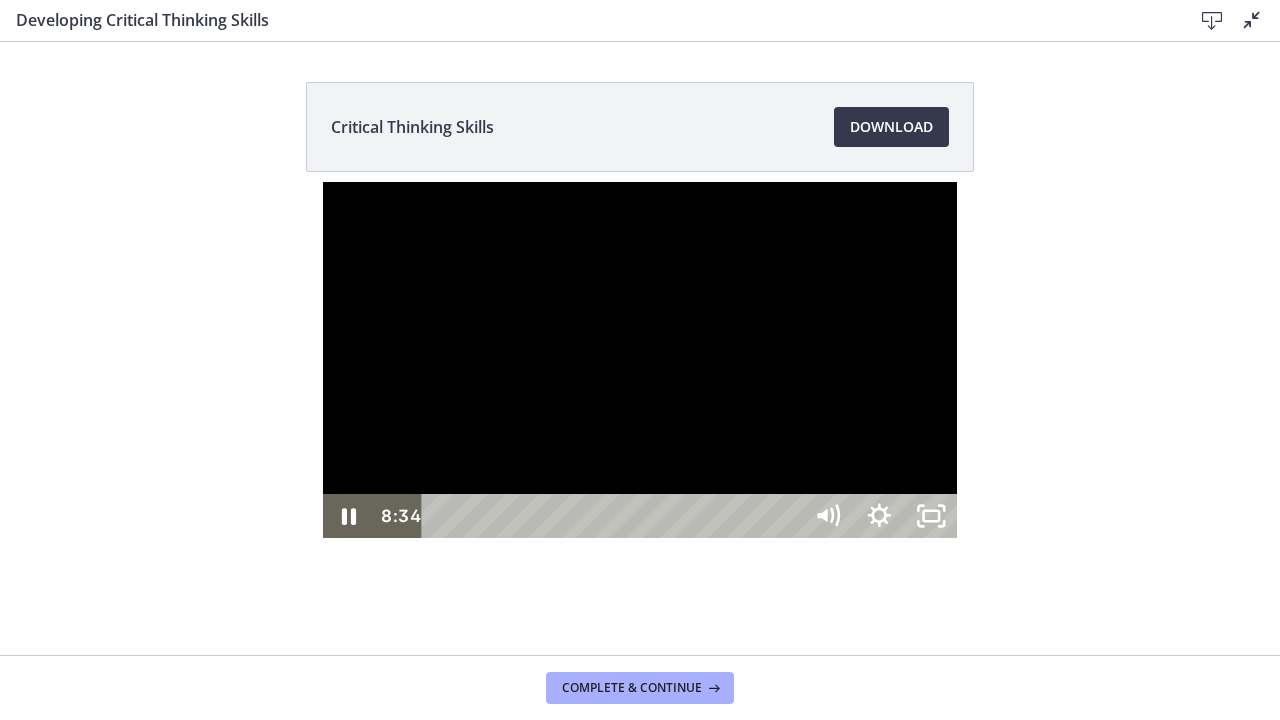 drag, startPoint x: 781, startPoint y: 483, endPoint x: 770, endPoint y: 482, distance: 11.045361 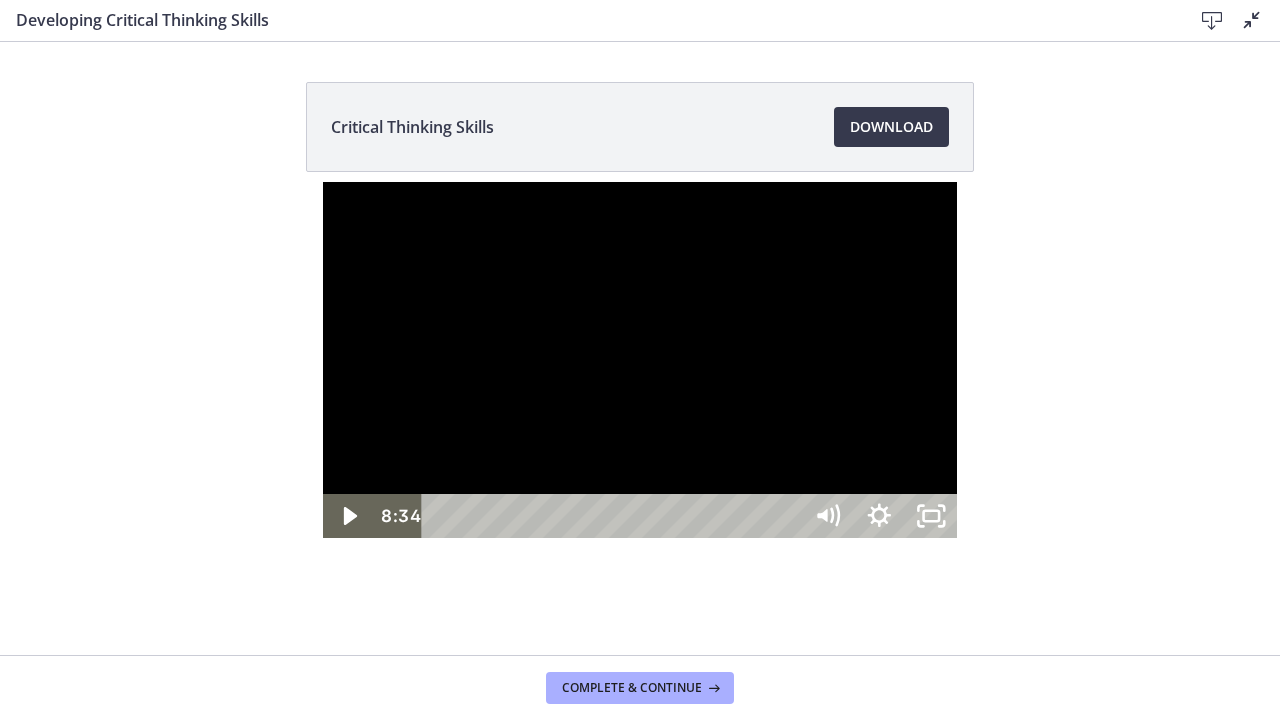 click at bounding box center [640, 360] 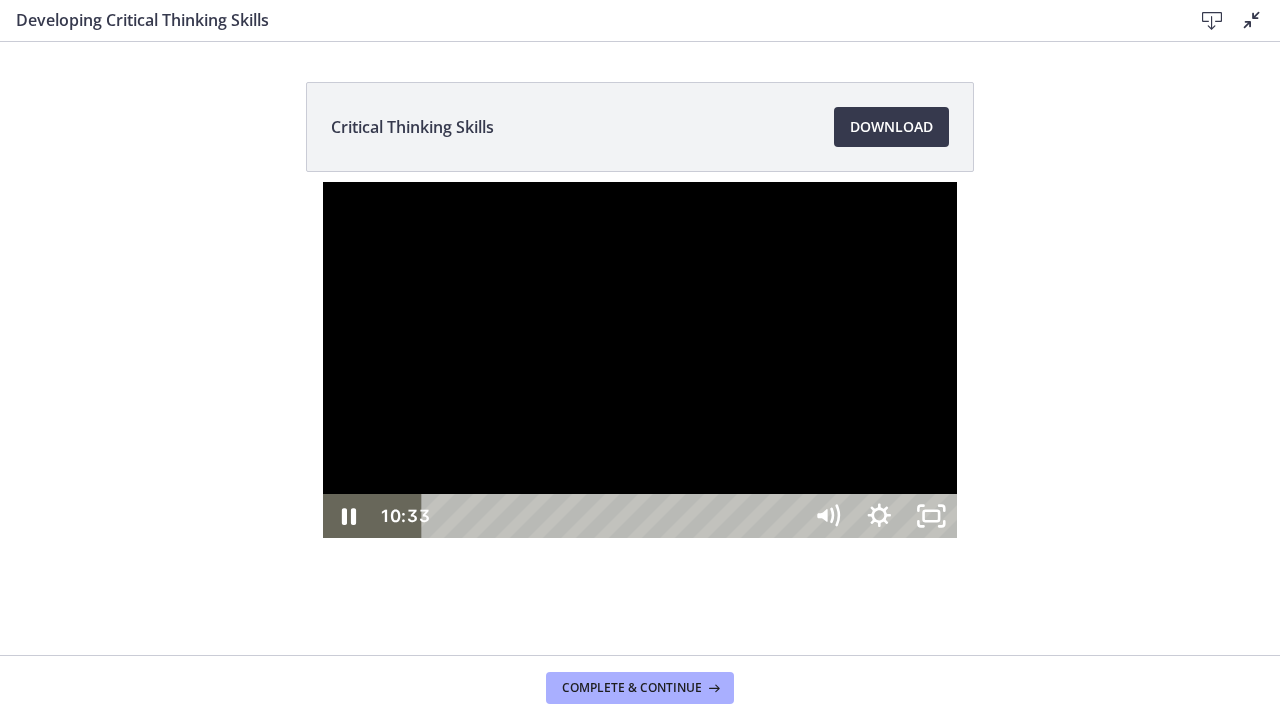 click at bounding box center [640, 360] 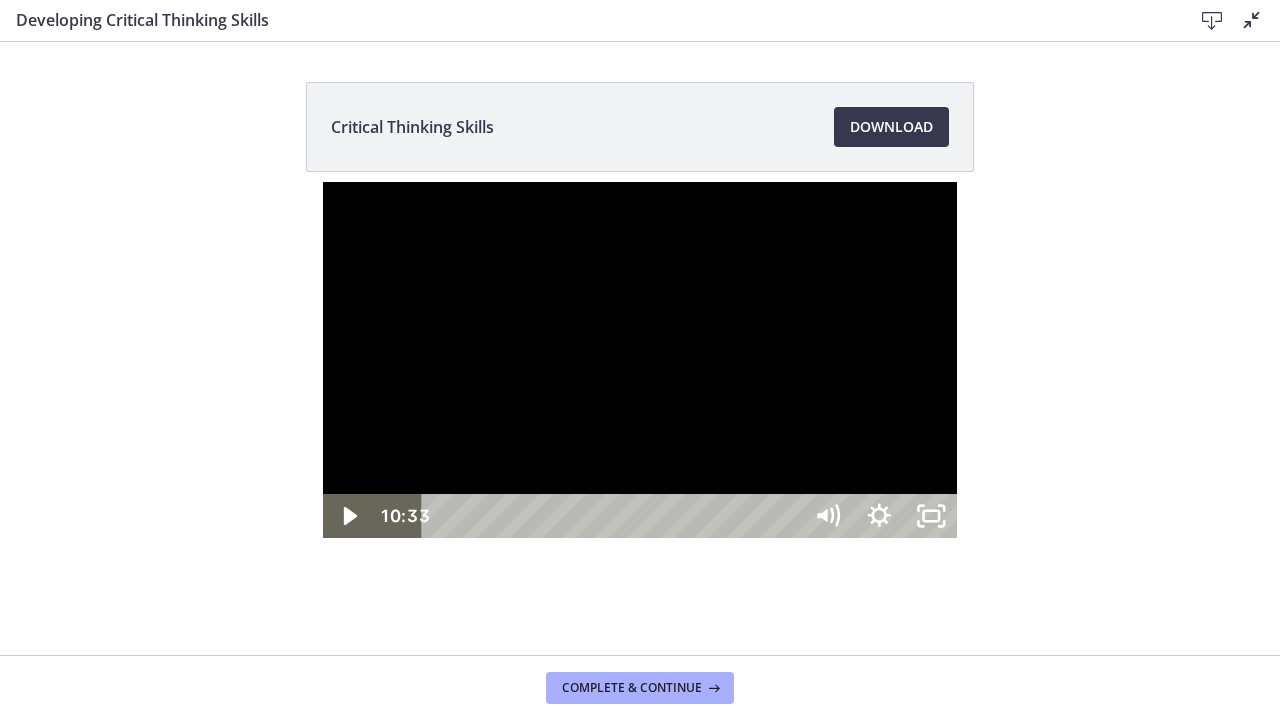 click at bounding box center (640, 360) 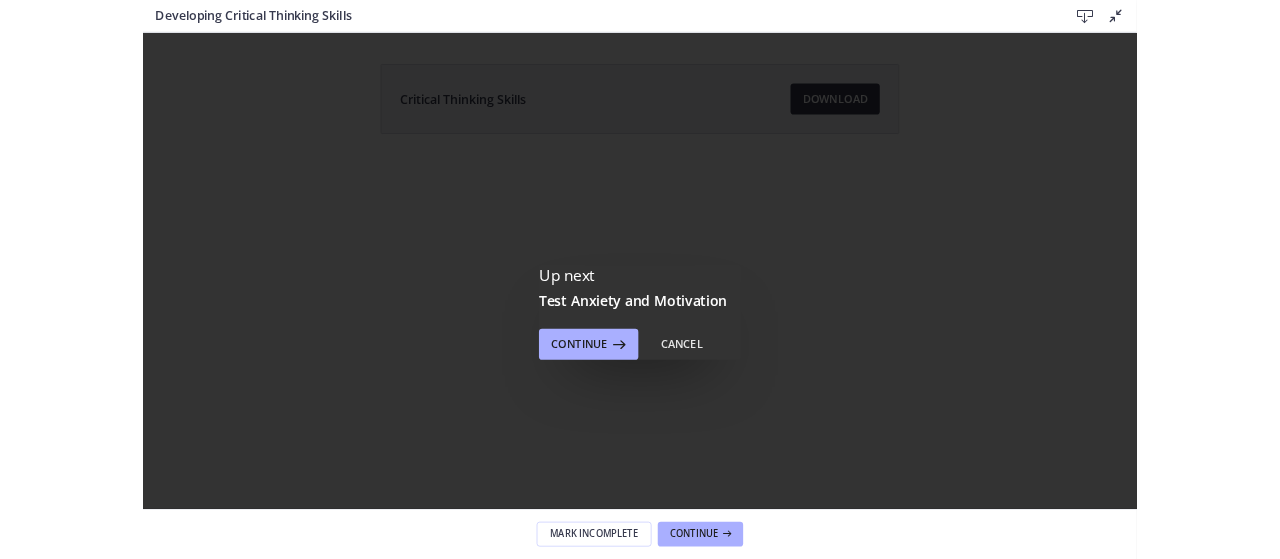 scroll, scrollTop: 0, scrollLeft: 0, axis: both 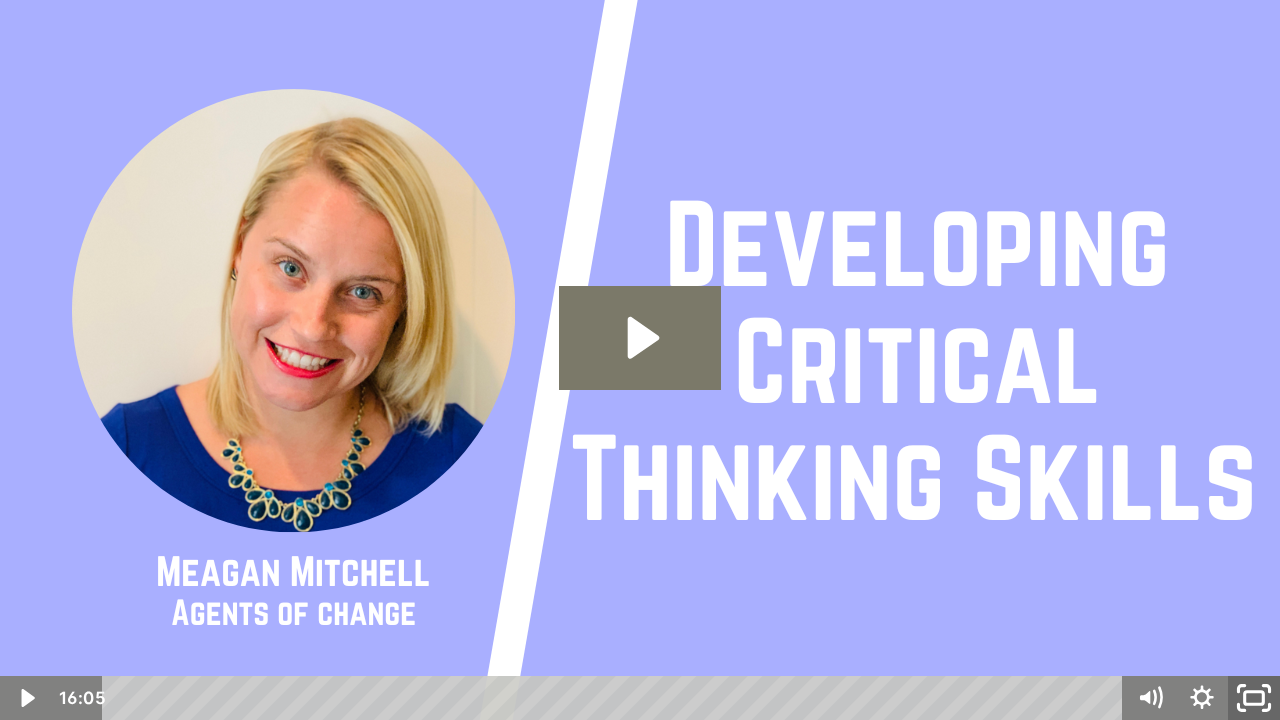 click 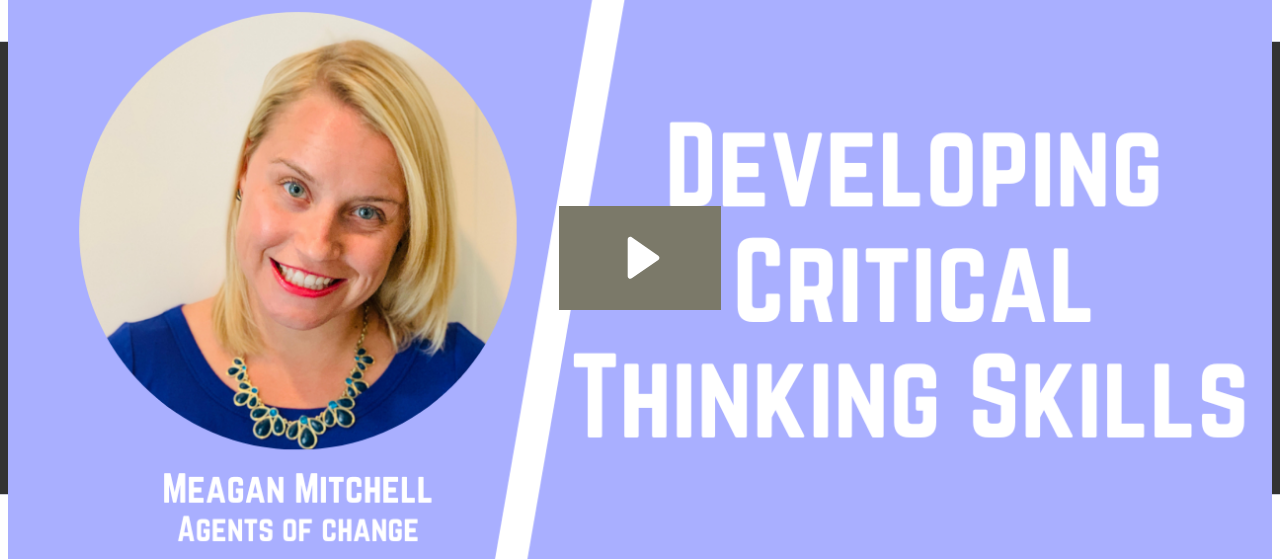 click at bounding box center (612, 443) 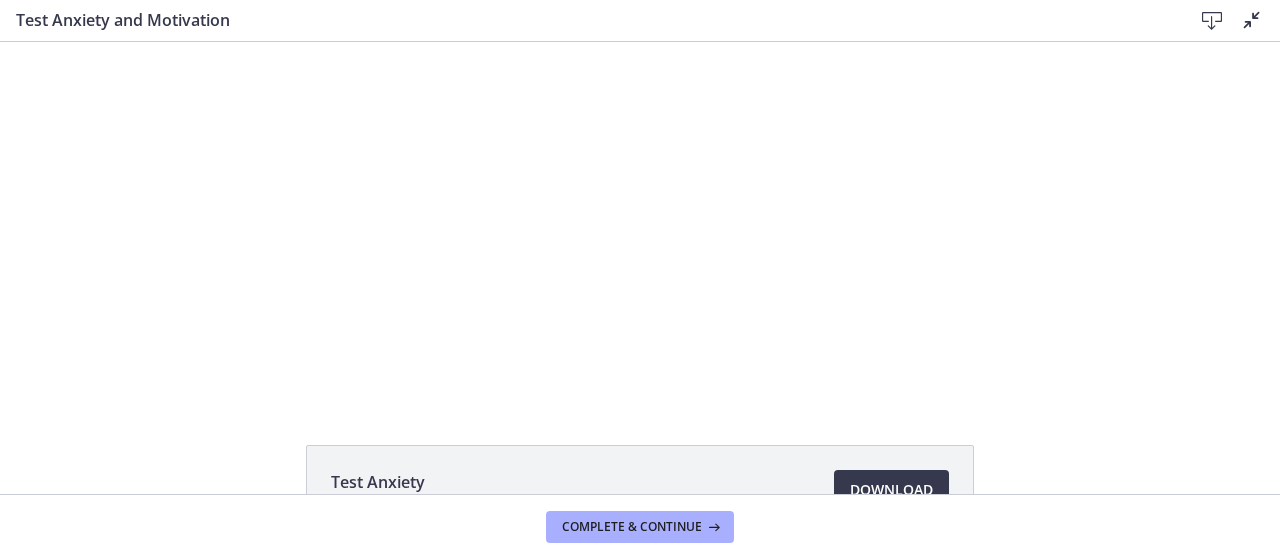 scroll, scrollTop: 0, scrollLeft: 0, axis: both 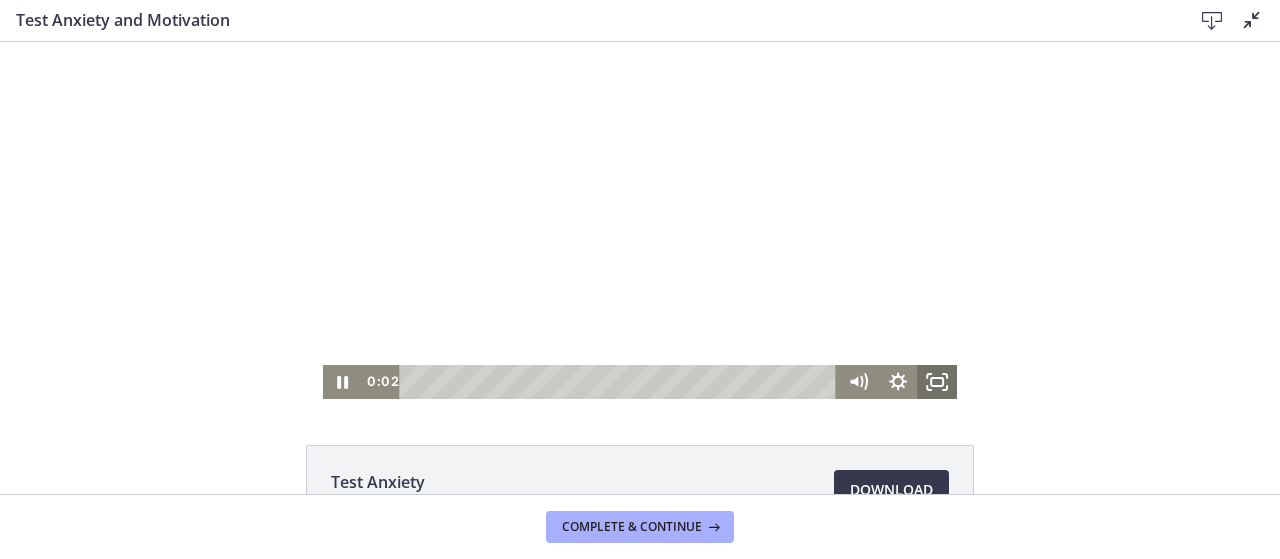 click 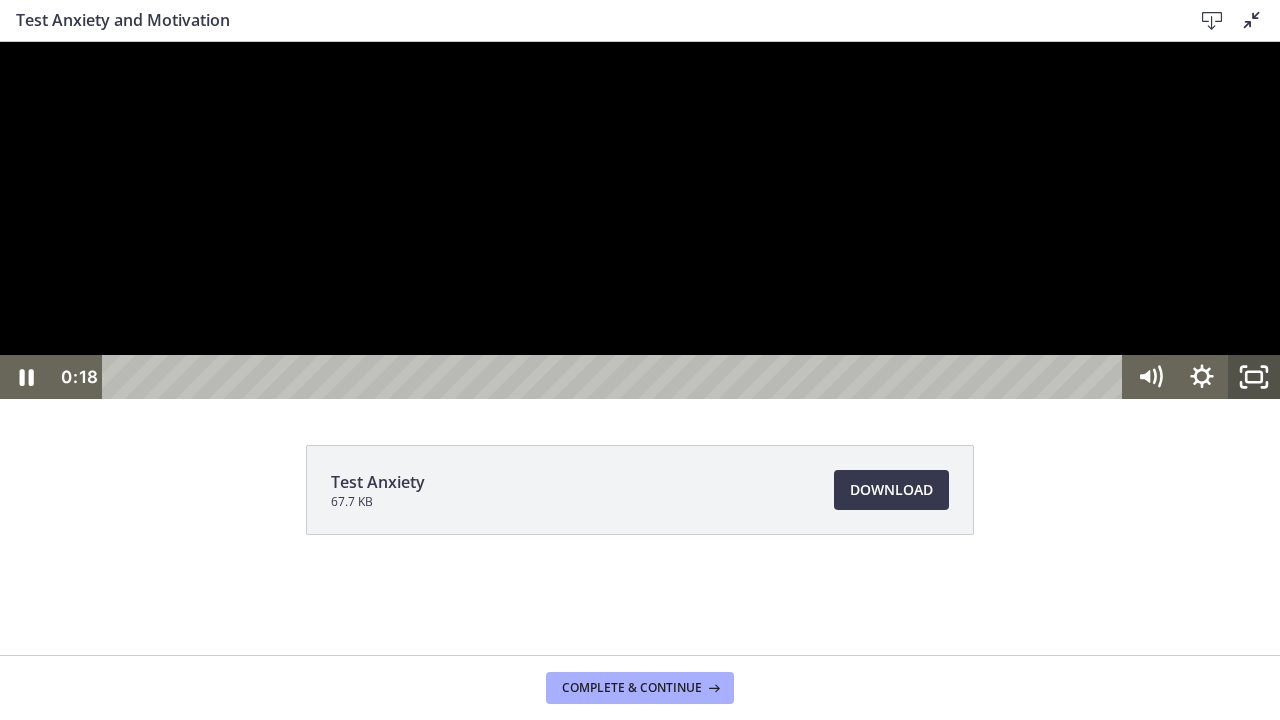 click 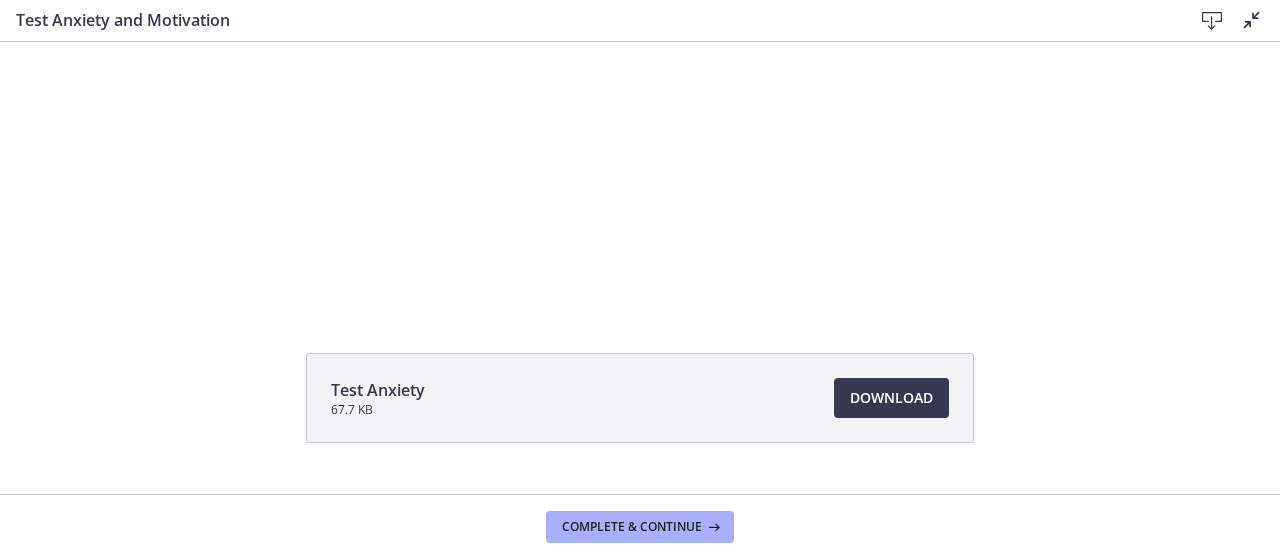 scroll, scrollTop: 136, scrollLeft: 0, axis: vertical 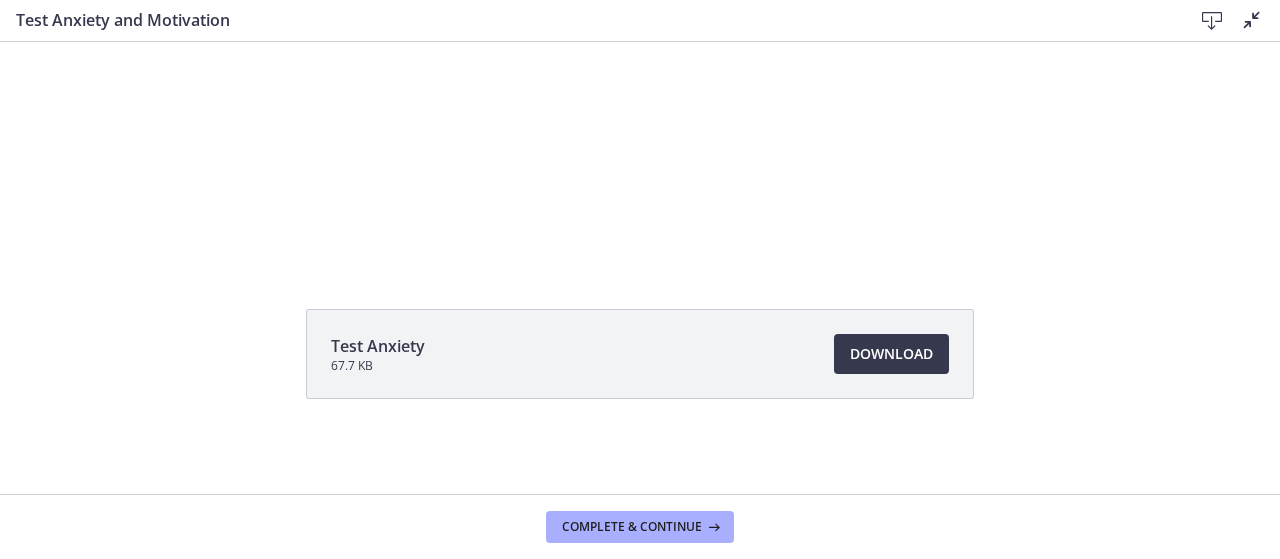 click at bounding box center [1252, 20] 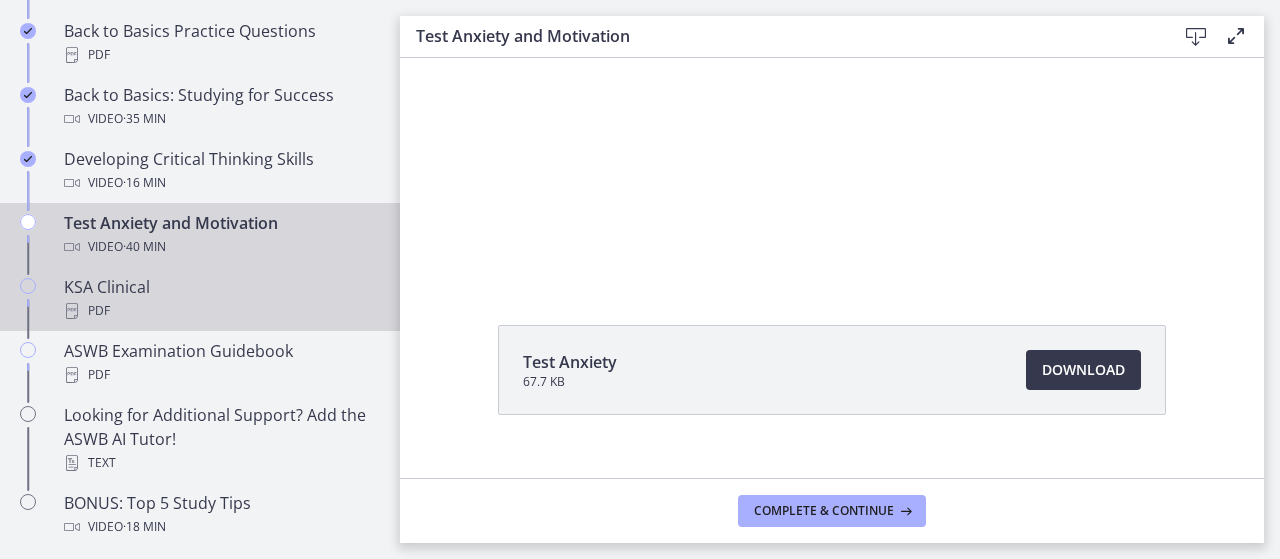 click on "KSA Clinical
PDF" at bounding box center (220, 299) 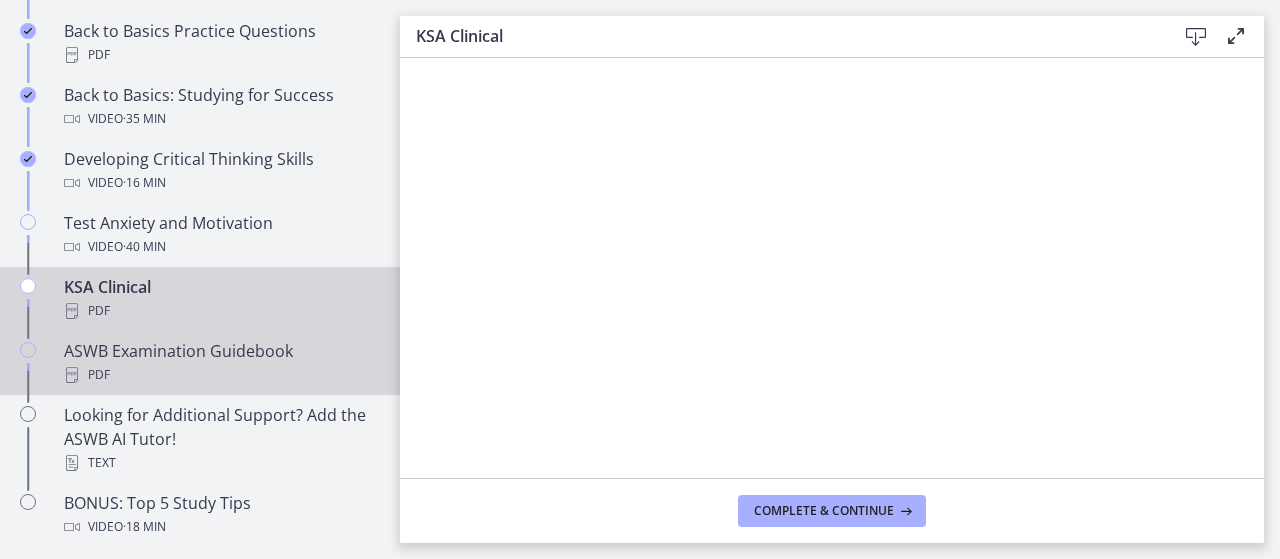 click on "PDF" at bounding box center [220, 375] 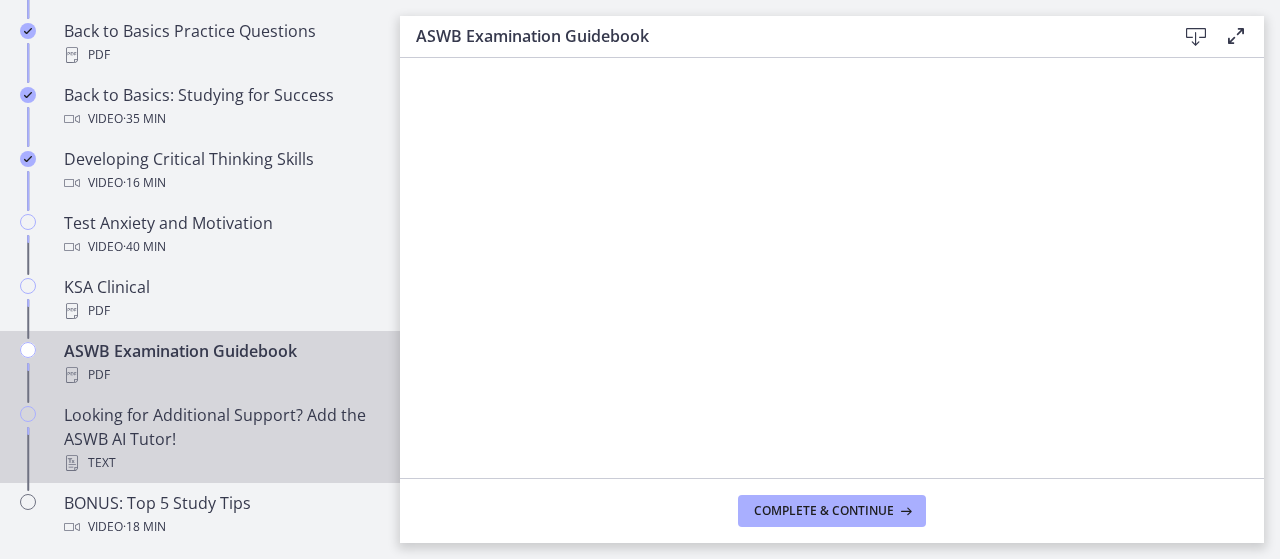 click on "Looking for Additional Support? Add the ASWB AI Tutor!
Text" at bounding box center [220, 439] 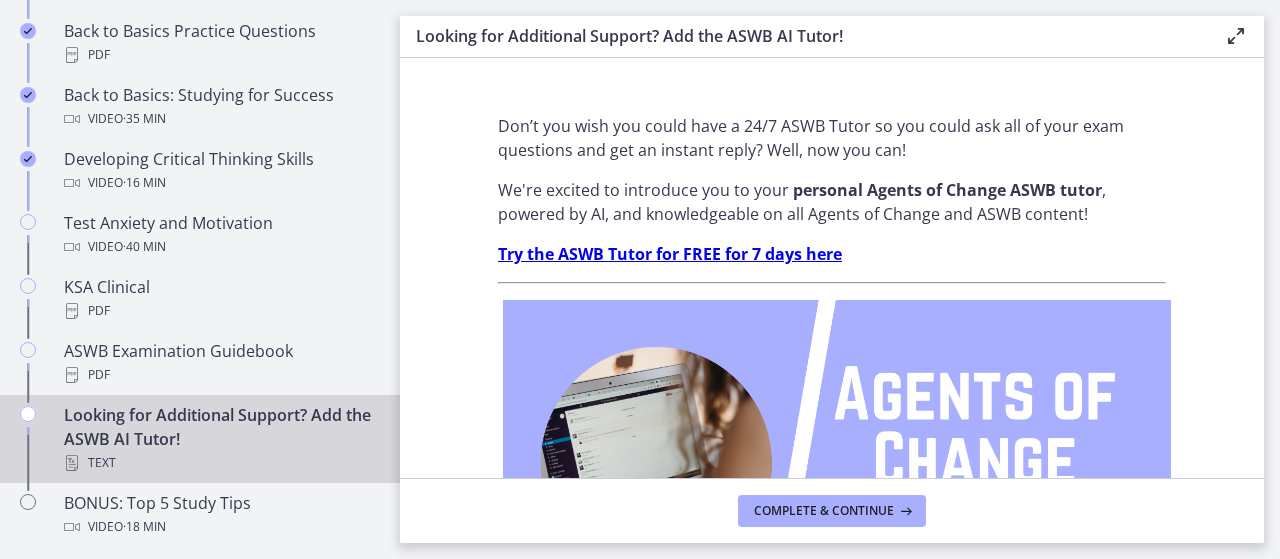 click on "Try the ASWB Tutor for FREE for 7 days here" at bounding box center (670, 254) 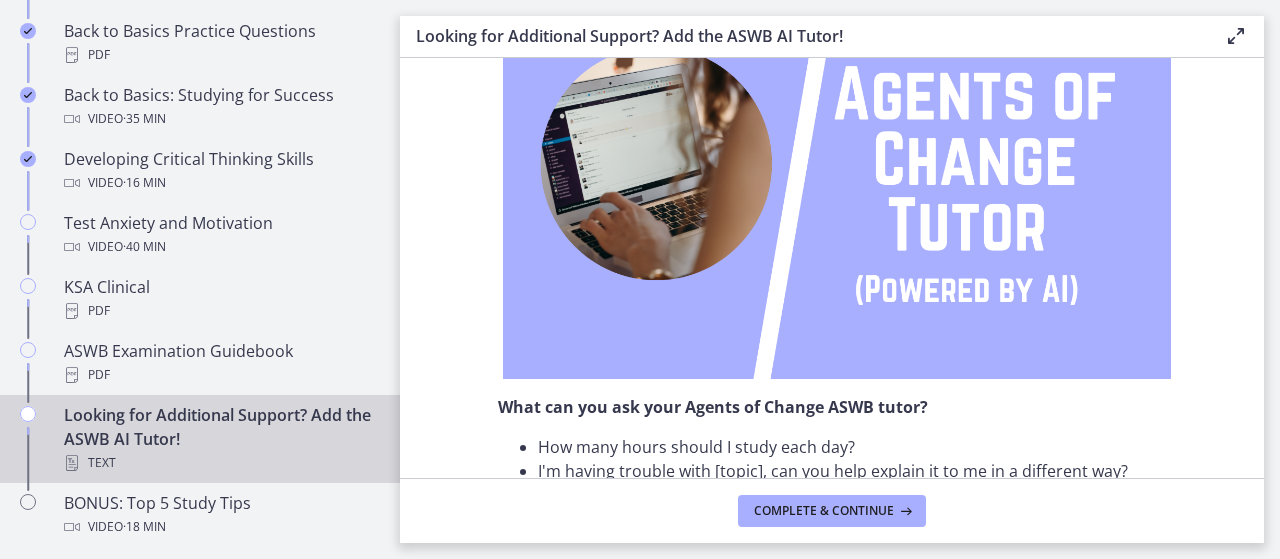 scroll, scrollTop: 500, scrollLeft: 0, axis: vertical 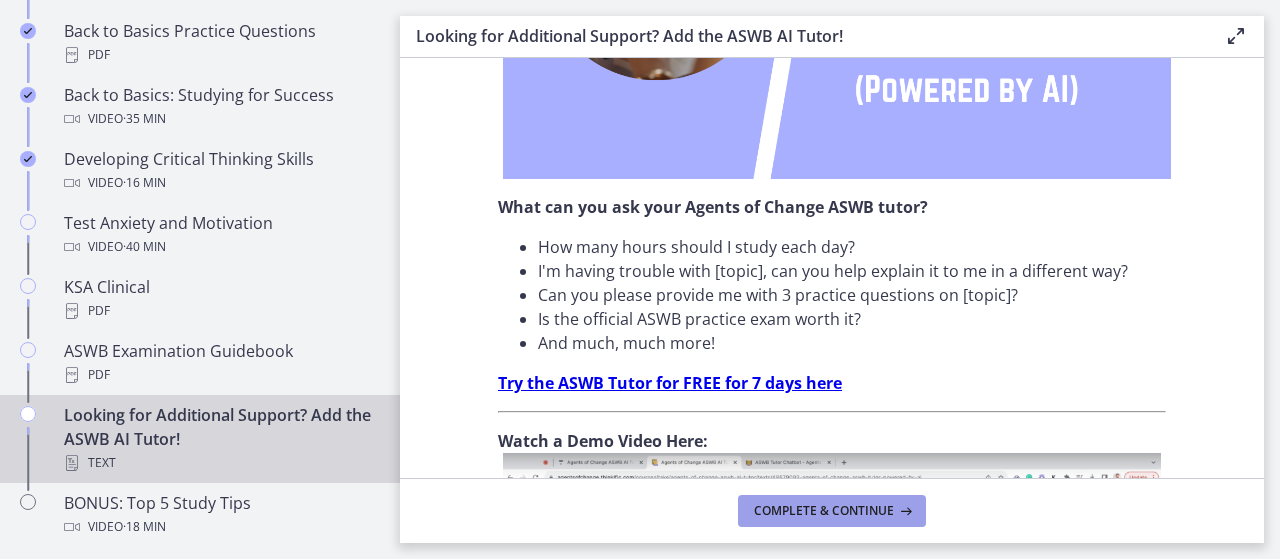 click on "Complete & continue" at bounding box center (824, 511) 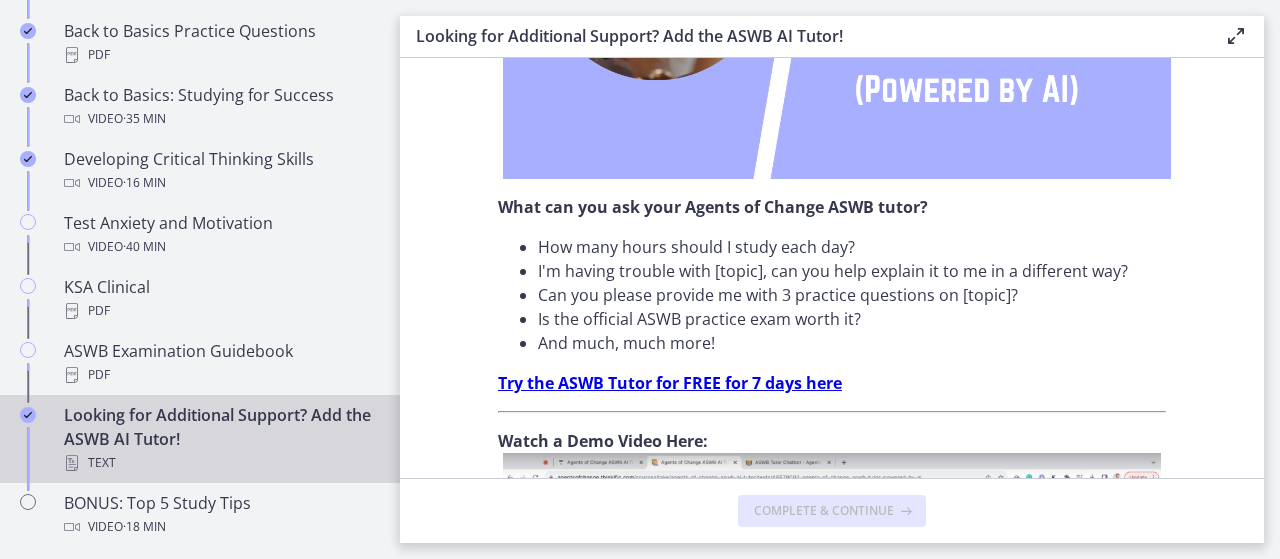 scroll, scrollTop: 0, scrollLeft: 0, axis: both 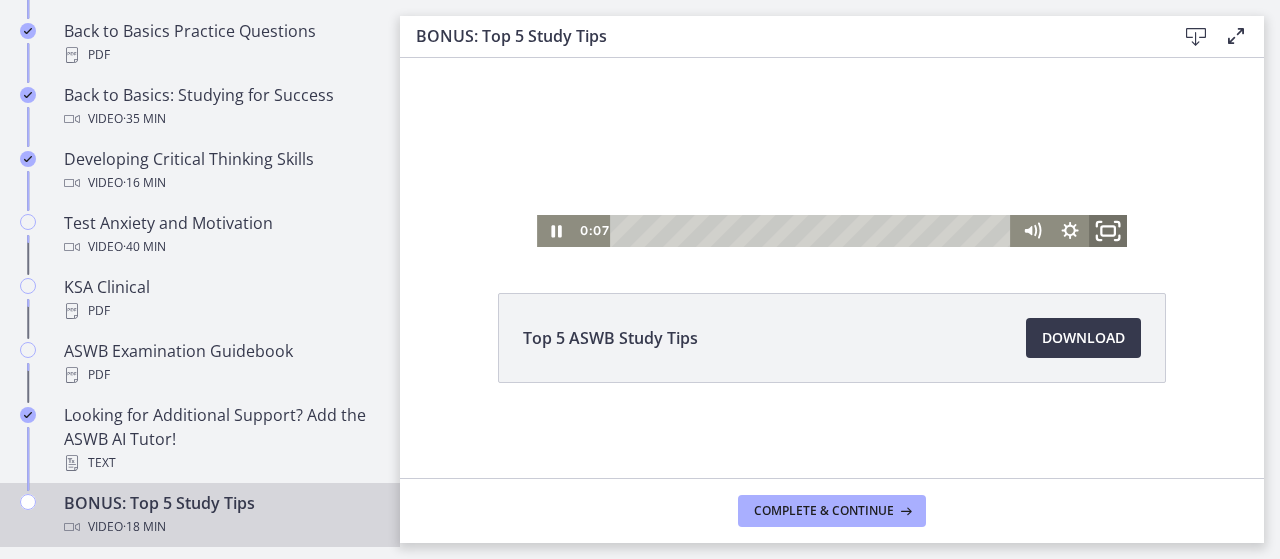 click 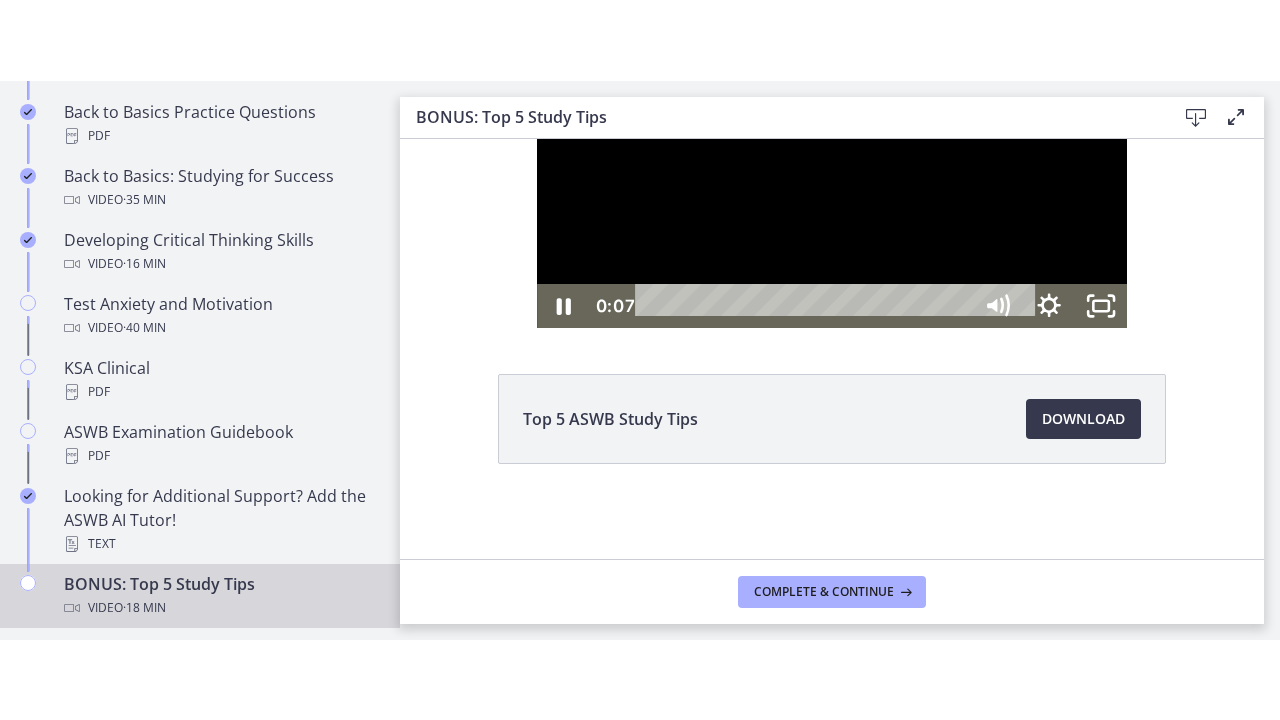 scroll, scrollTop: 0, scrollLeft: 0, axis: both 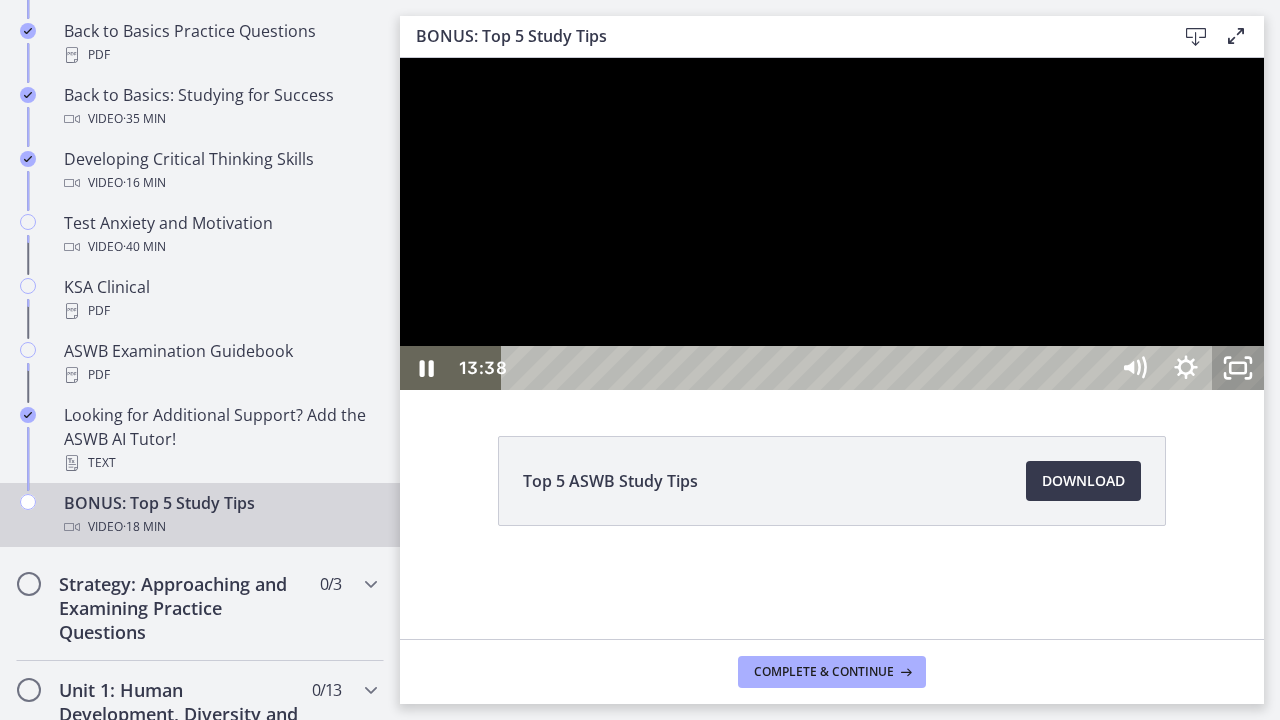 click 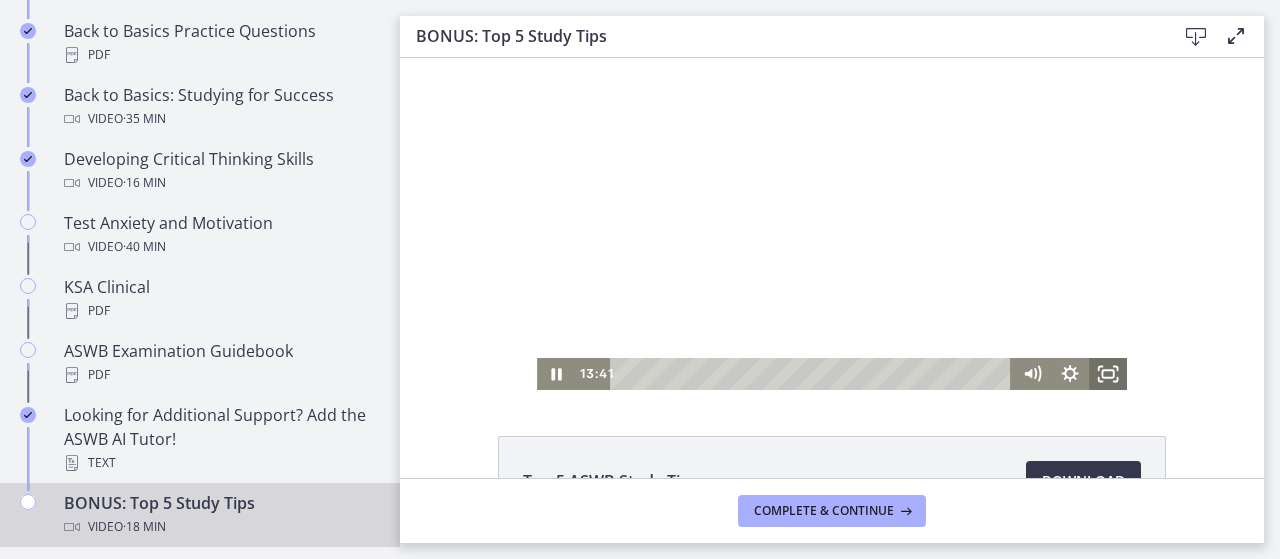 click 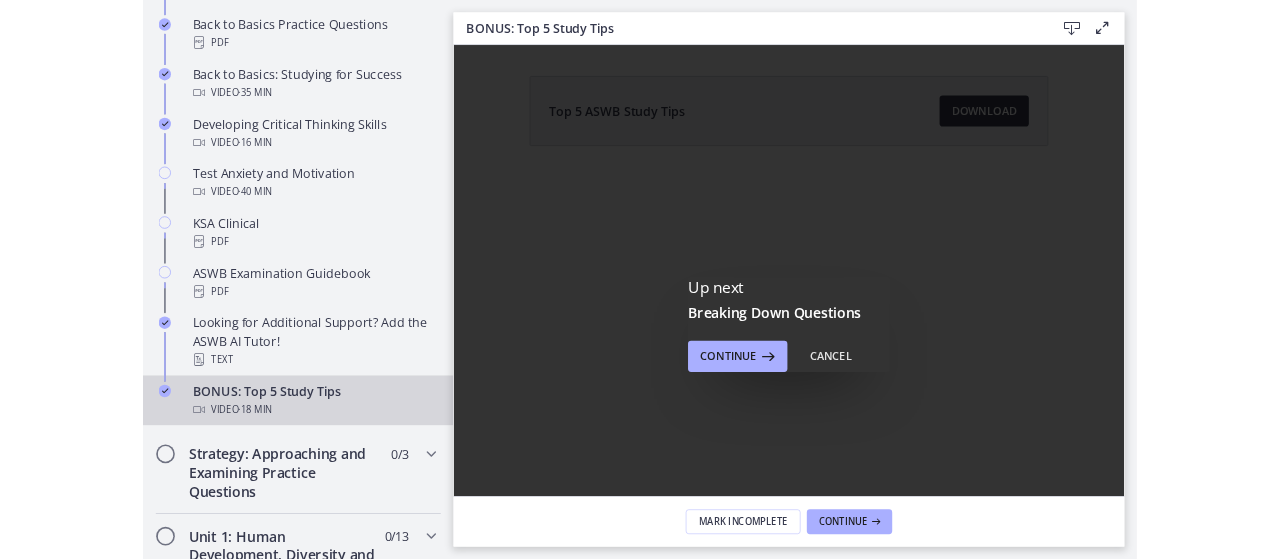 scroll, scrollTop: 0, scrollLeft: 0, axis: both 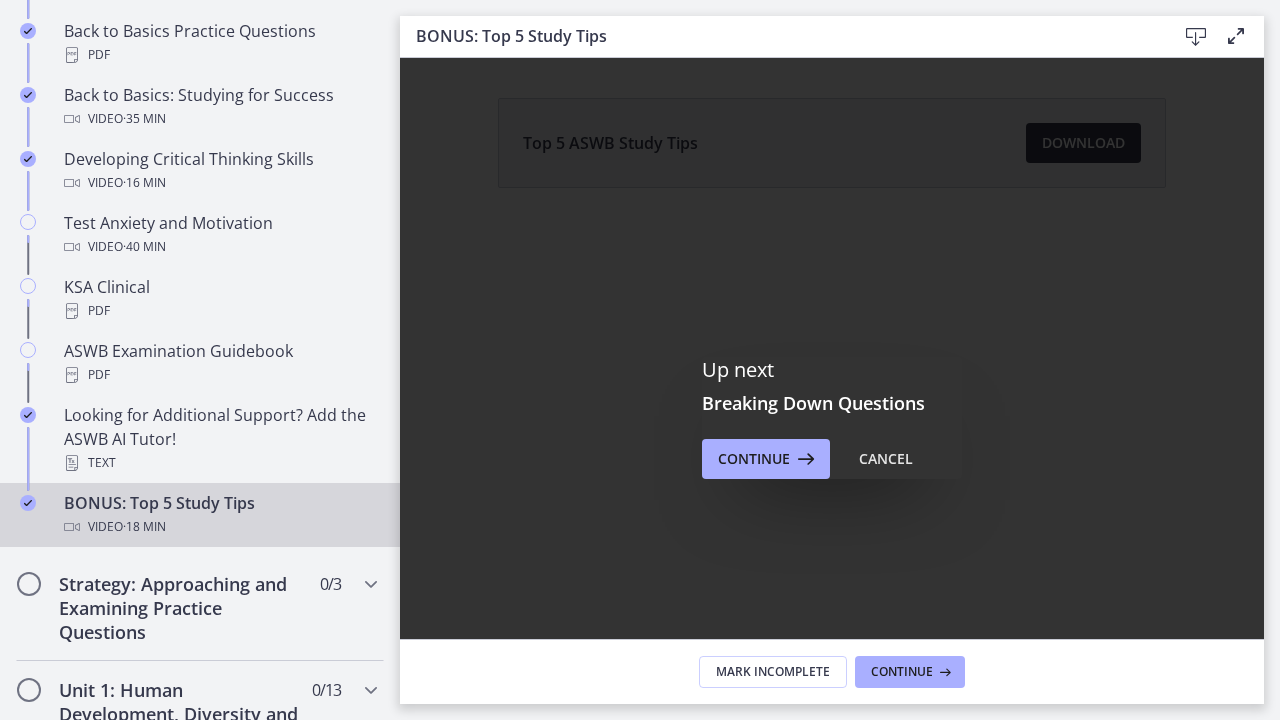 drag, startPoint x: 1204, startPoint y: 673, endPoint x: 1221, endPoint y: 676, distance: 17.262676 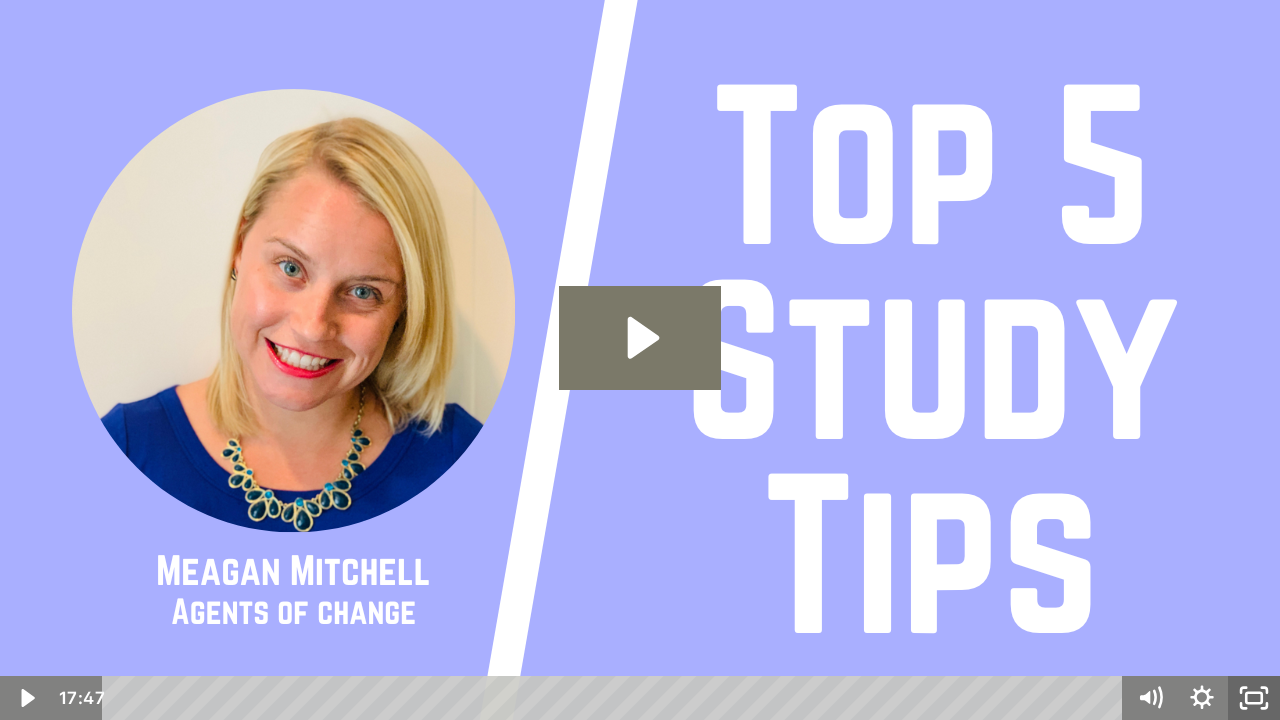 click 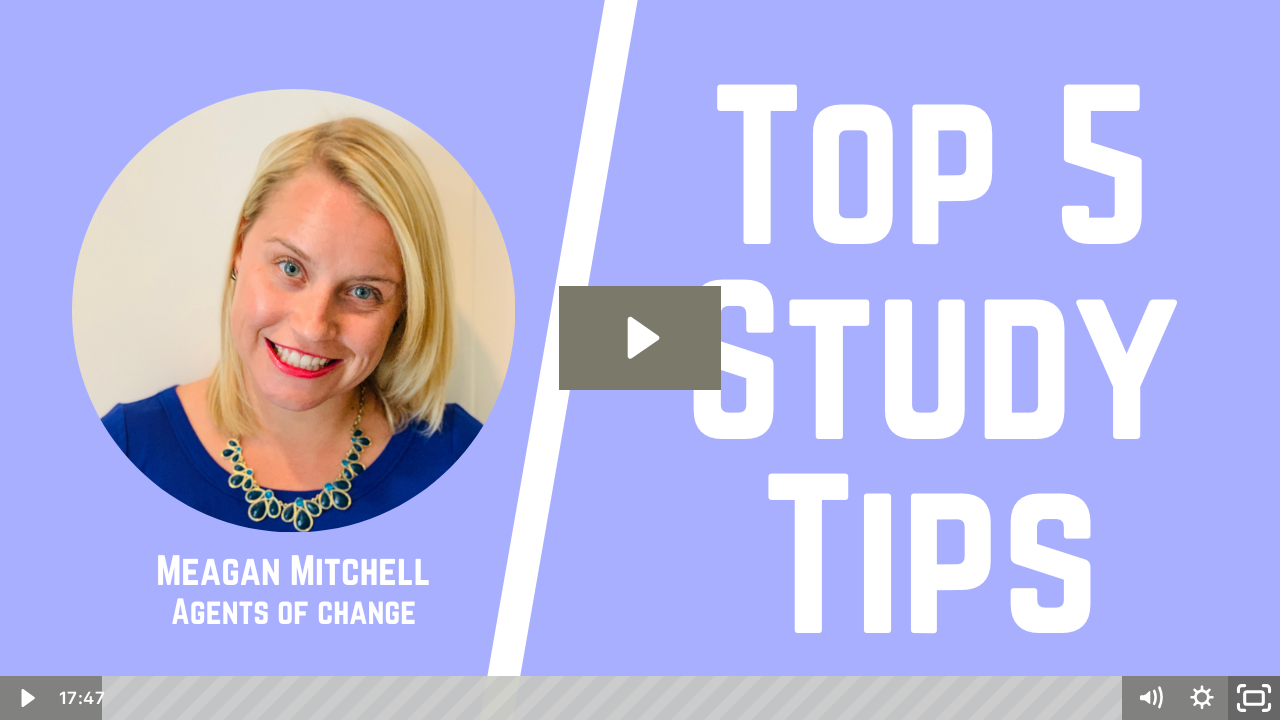 click 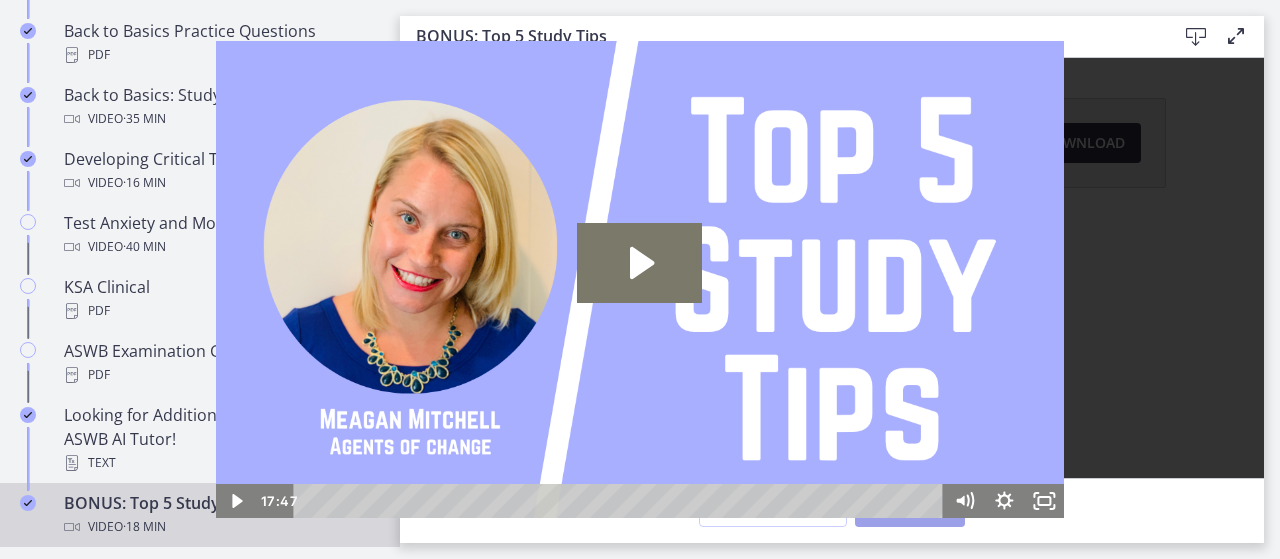 click on "Continue" at bounding box center (902, 511) 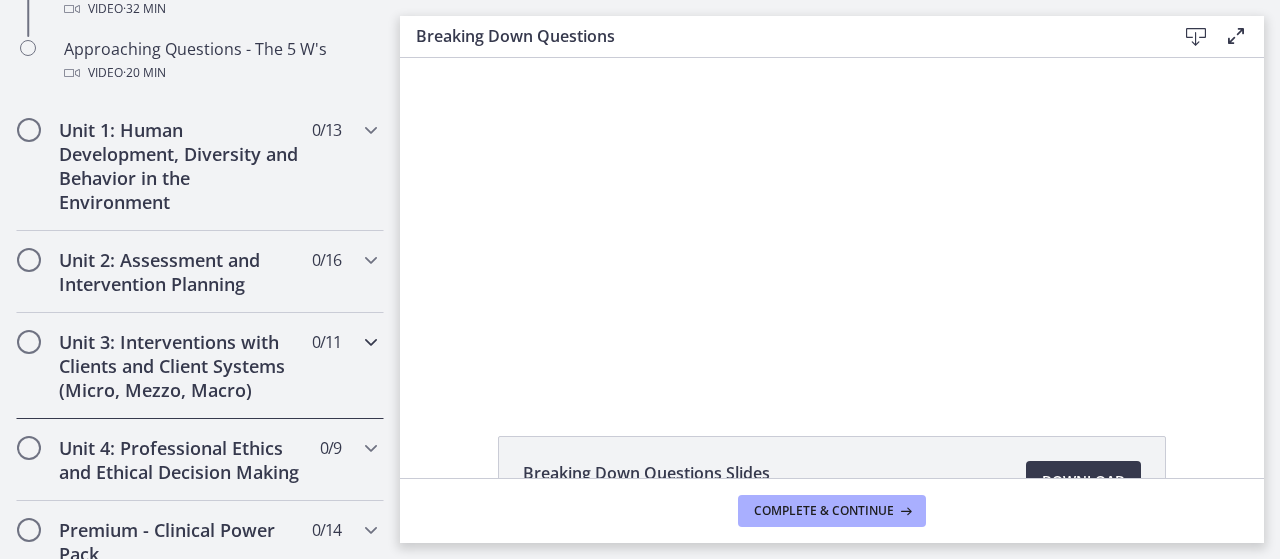 scroll, scrollTop: 0, scrollLeft: 0, axis: both 